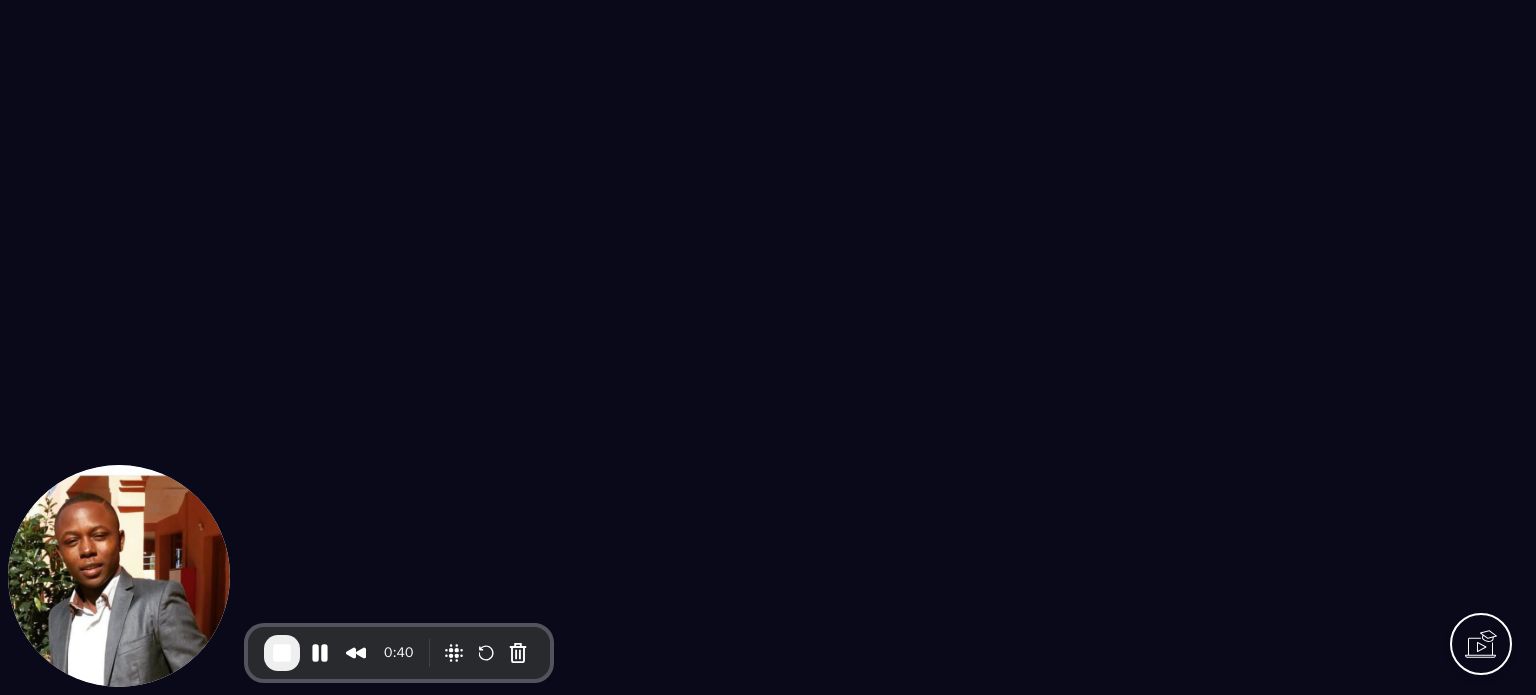 scroll, scrollTop: 0, scrollLeft: 0, axis: both 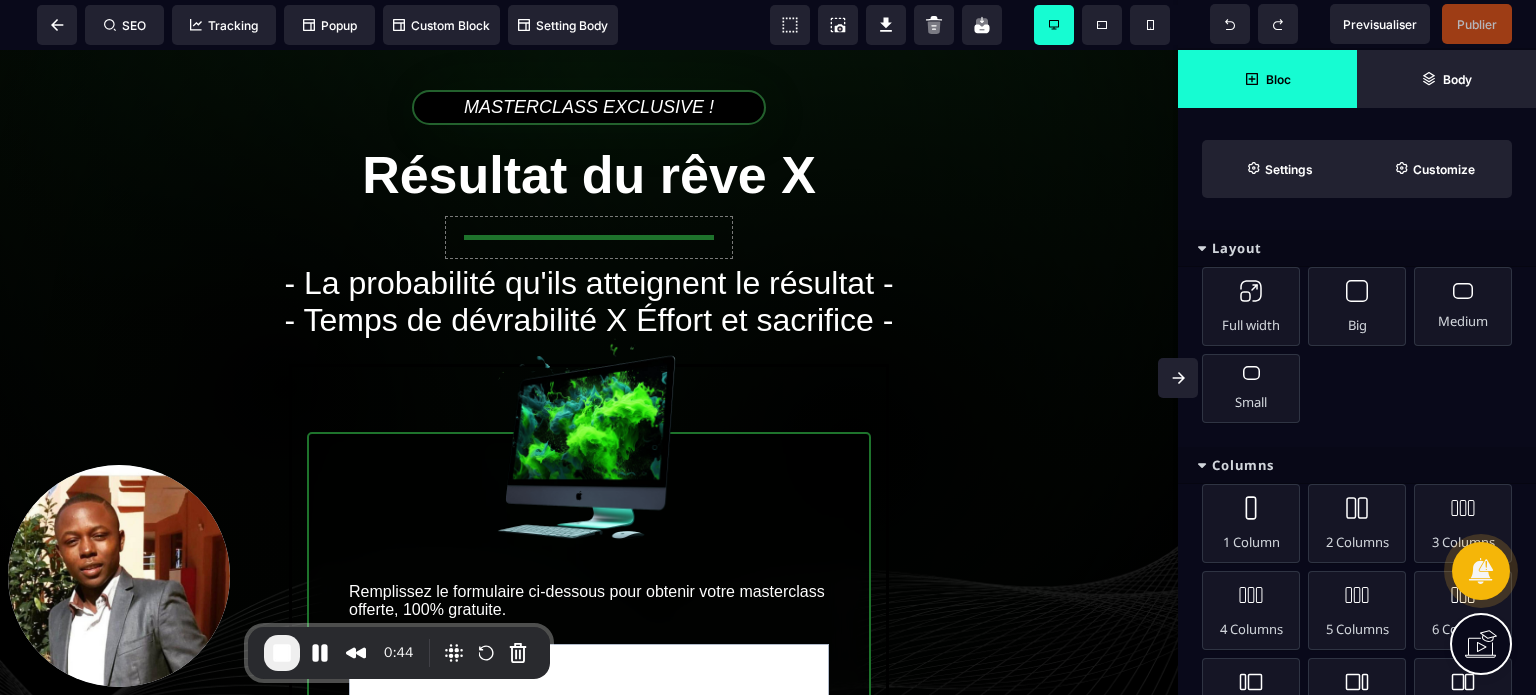click 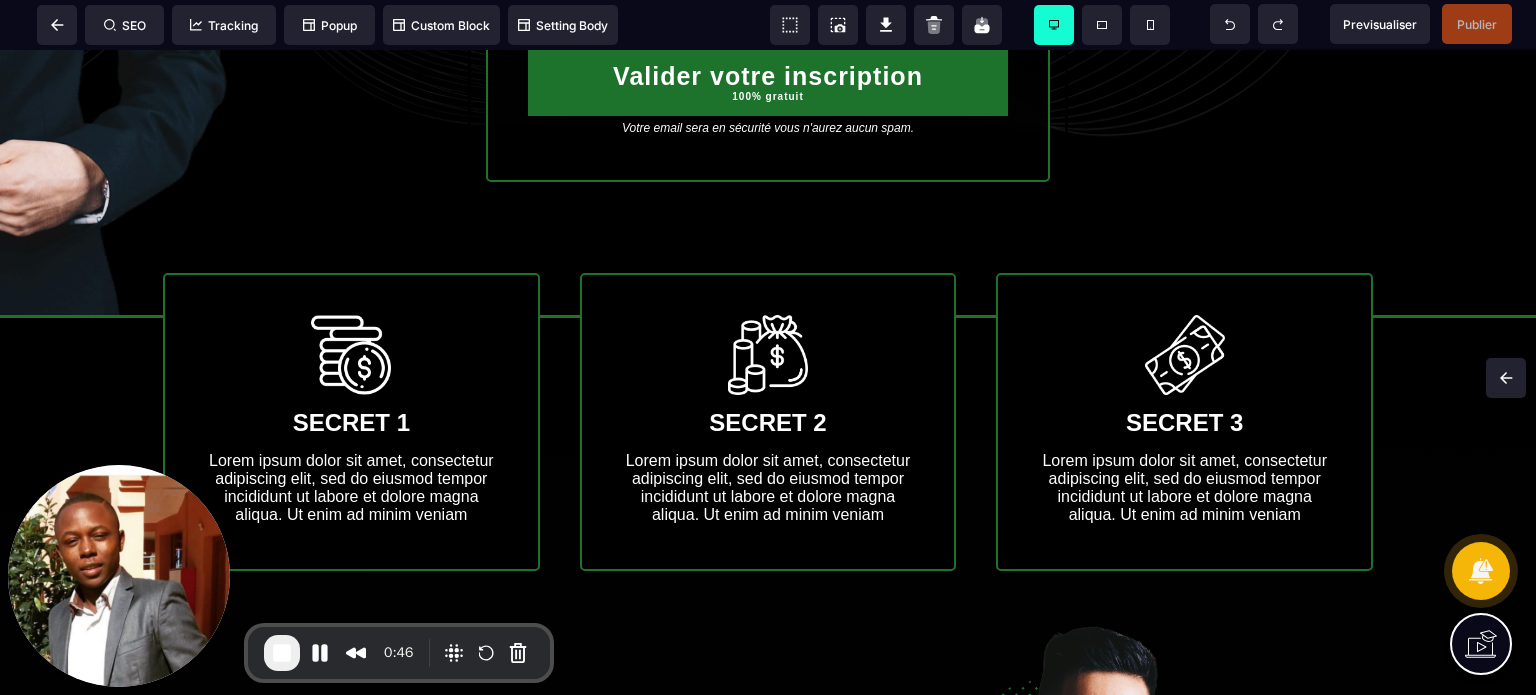 scroll, scrollTop: 803, scrollLeft: 0, axis: vertical 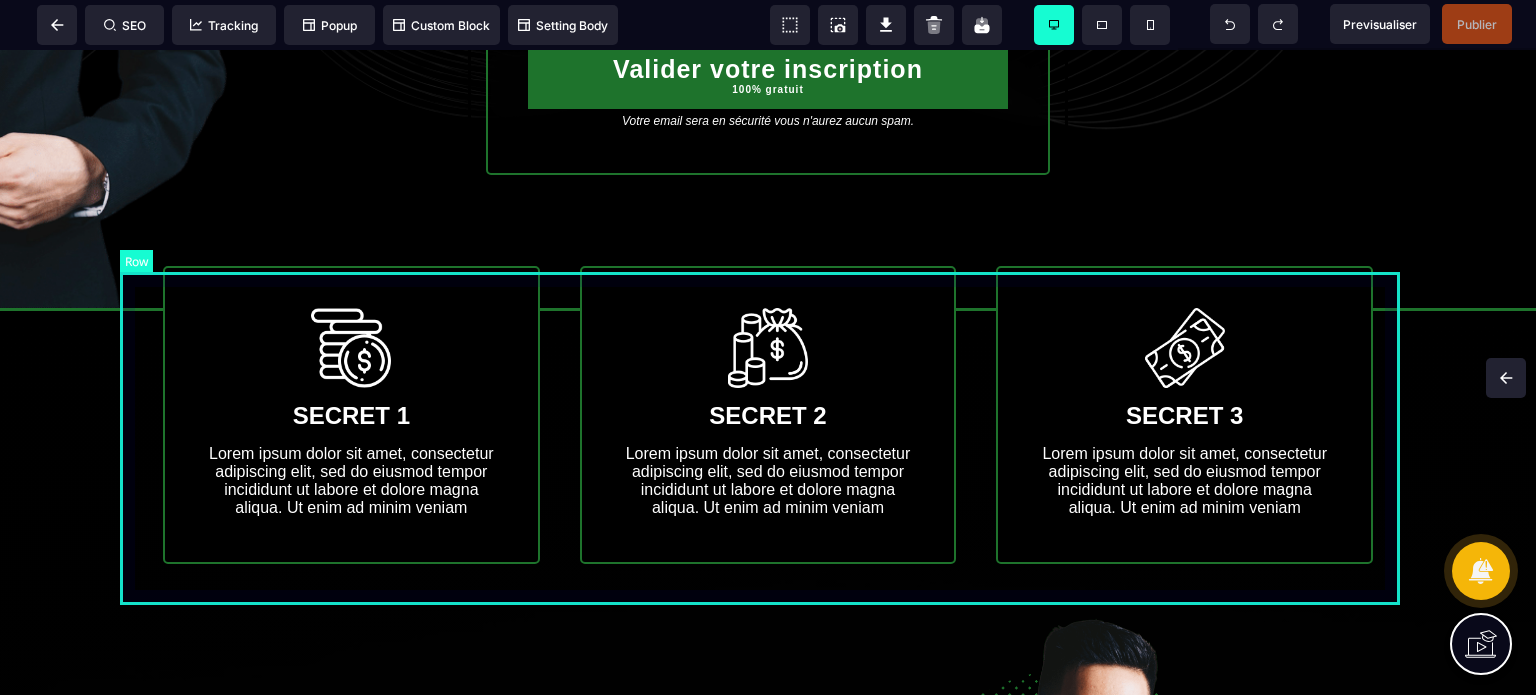 click on "SECRET 1 Lorem ipsum dolor sit amet, consectetur adipiscing elit, sed do eiusmod tempor incididunt ut labore et dolore magna aliqua. Ut enim ad minim veniam SECRET 2 Lorem ipsum dolor sit amet, consectetur adipiscing elit, sed do eiusmod tempor incididunt ut labore et dolore magna aliqua. Ut enim ad minim veniam SECRET 3 Lorem ipsum dolor sit amet, consectetur adipiscing elit, sed do eiusmod tempor incididunt ut labore et dolore magna aliqua. Ut enim ad minim veniam" at bounding box center [768, 415] 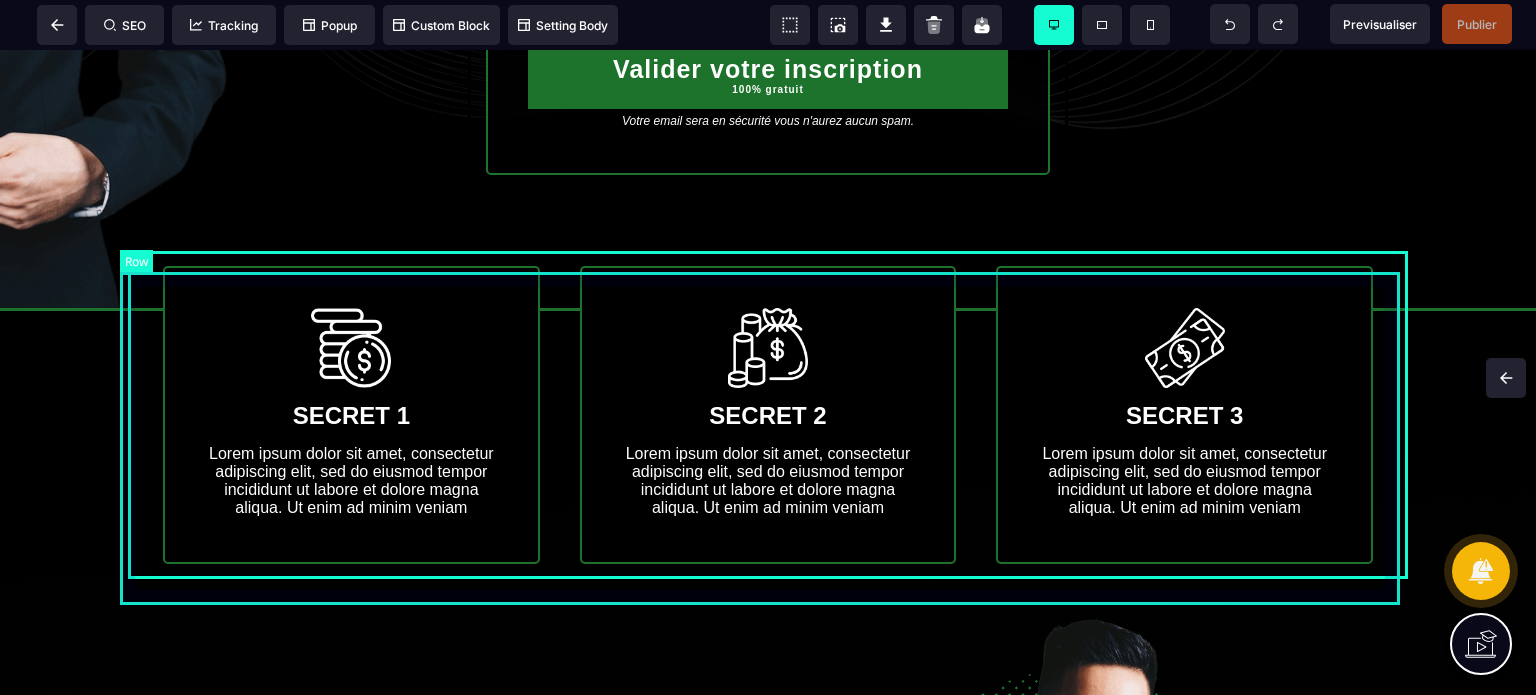 select on "*" 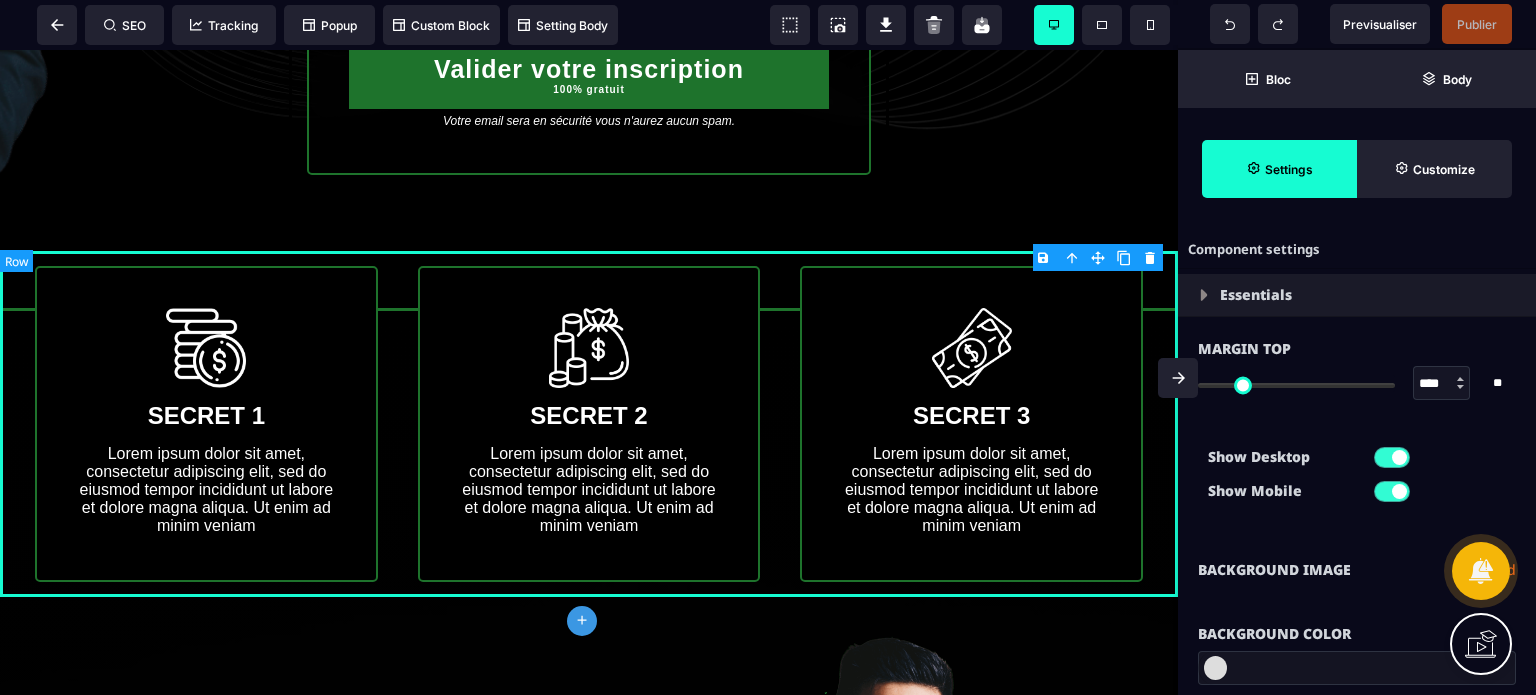 type on "*" 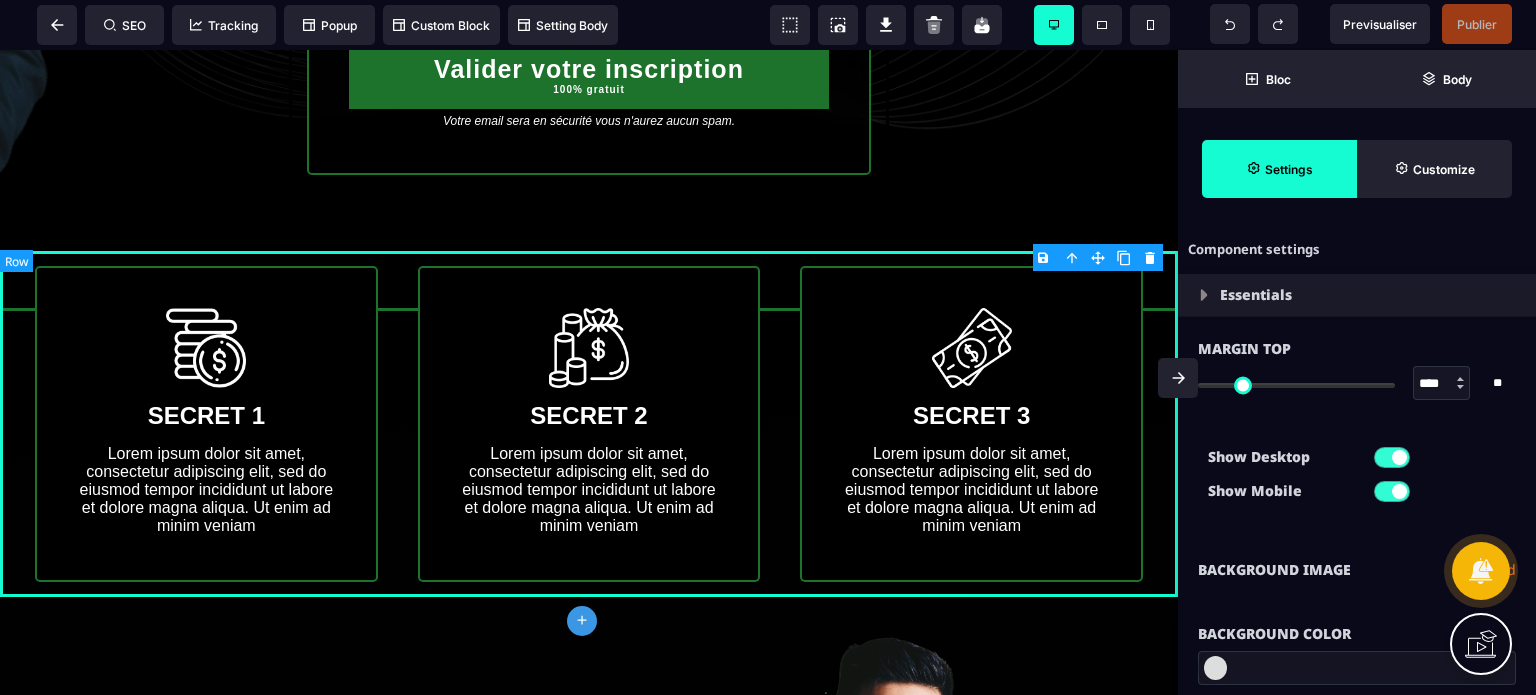 select 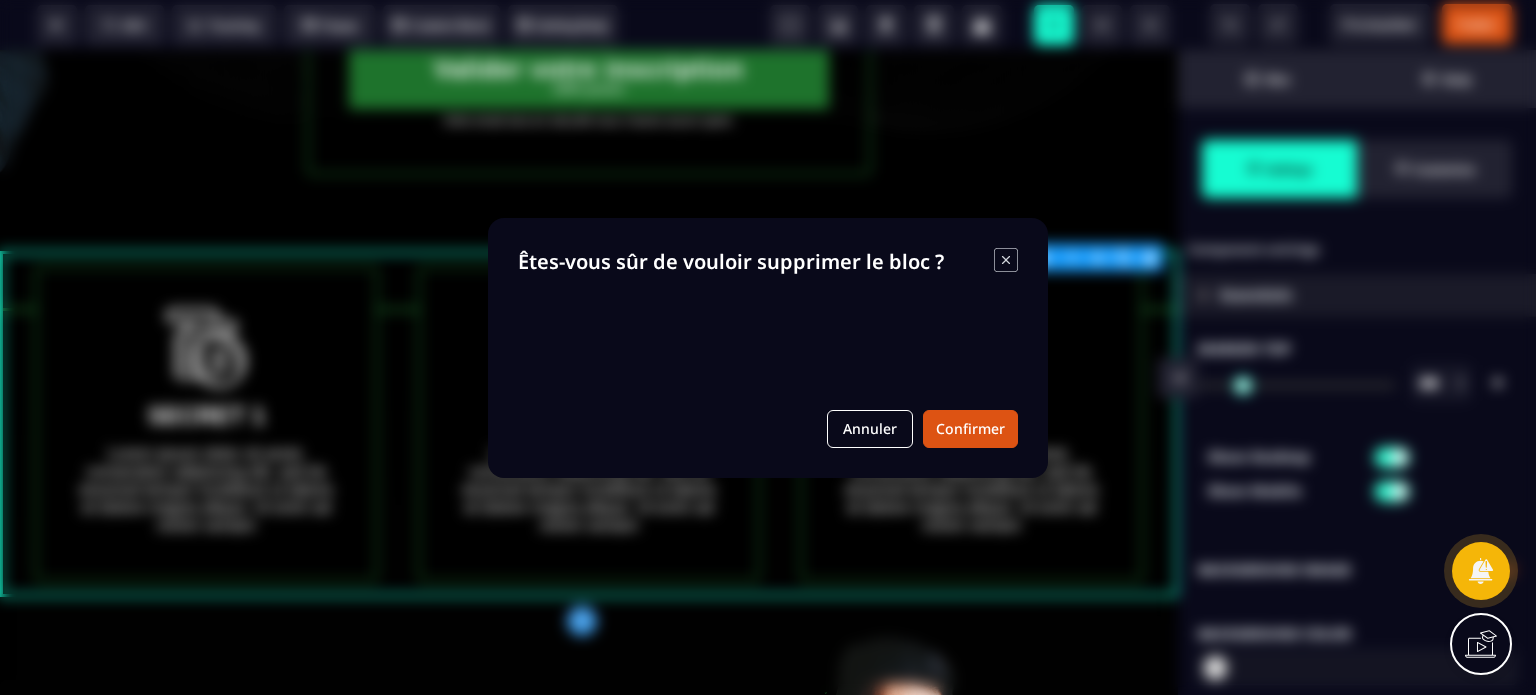click on "B I U S
A *******
plus
Row
SEO
Big" at bounding box center [768, 347] 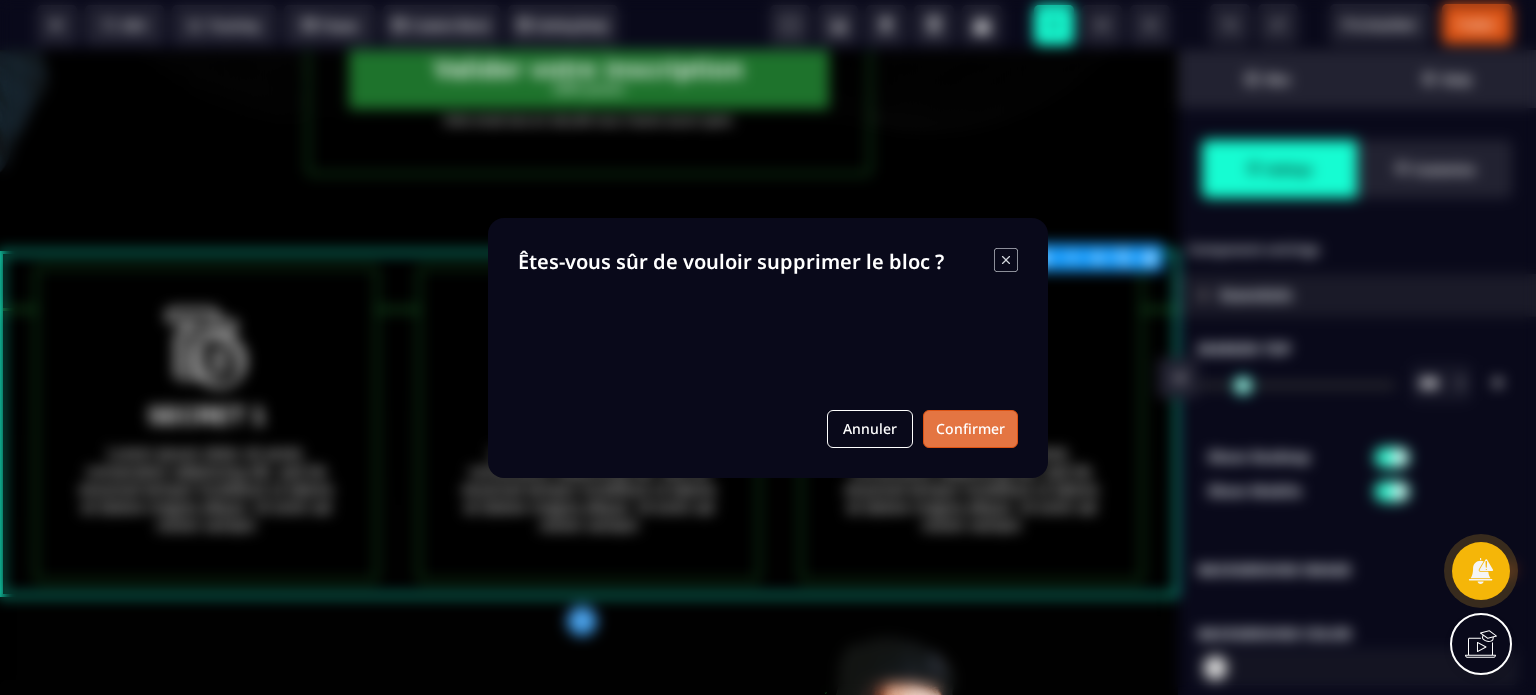 click on "Confirmer" at bounding box center [970, 429] 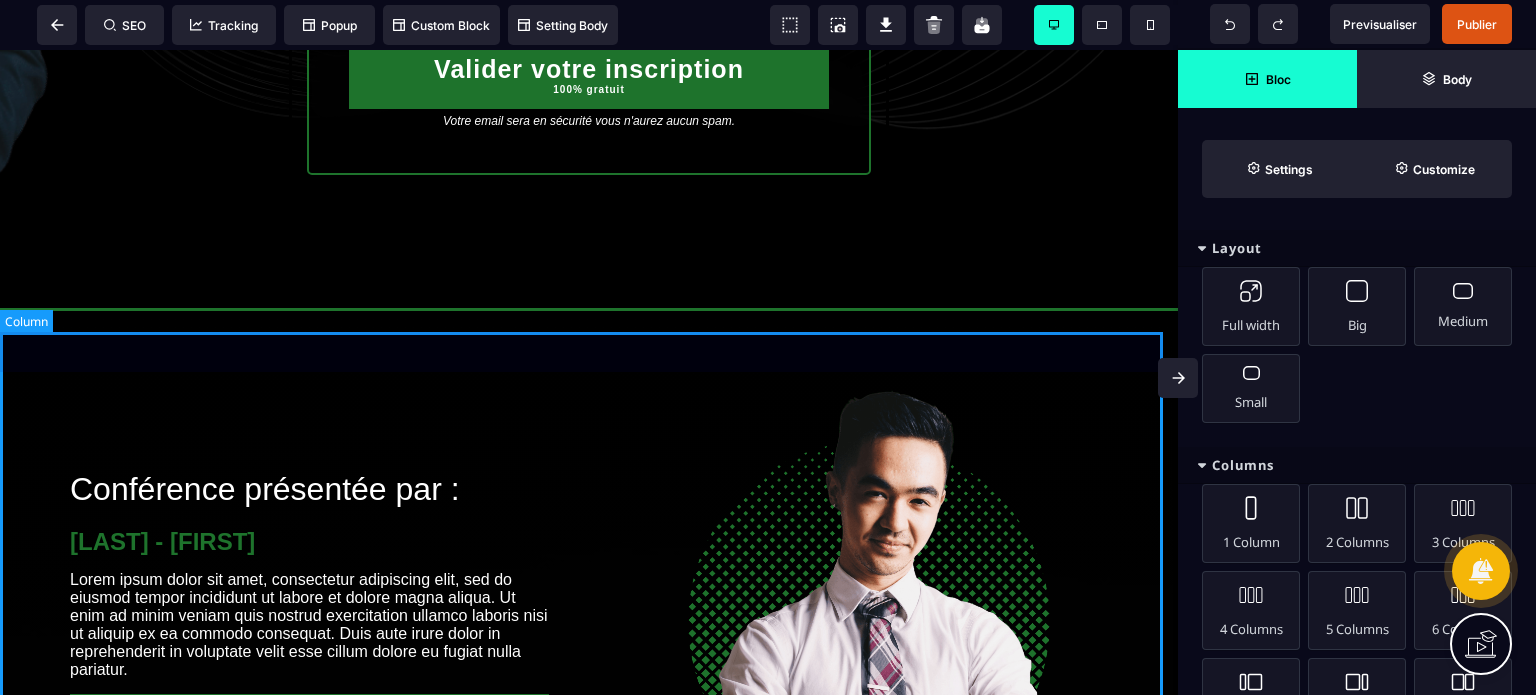 click on "Conférence présentée par : [LAST] - [FIRST] Lorem ipsum dolor sit amet, consectetur adipiscing elit, sed do eiusmod tempor incididunt ut labore et dolore magna aliqua. Ut enim ad minim veniam quis nostrud exercitation ullamco laboris nisi ut aliquip ex ea commodo consequat. Duis aute irure dolor in reprehenderit in voluptate velit esse cillum dolore eu fugiat nulla pariatur. Valider votre inscription 100% gratuit Ils ont participés à la conférence : [FIRST] - [LAST] [FIRST] - [LAST] [FIRST] - [LAST] [FIRST] - [LAST] [FIRST] - [LAST] [FIRST] - [LAST] Valider votre inscription 100% gratuit" at bounding box center (589, 1171) 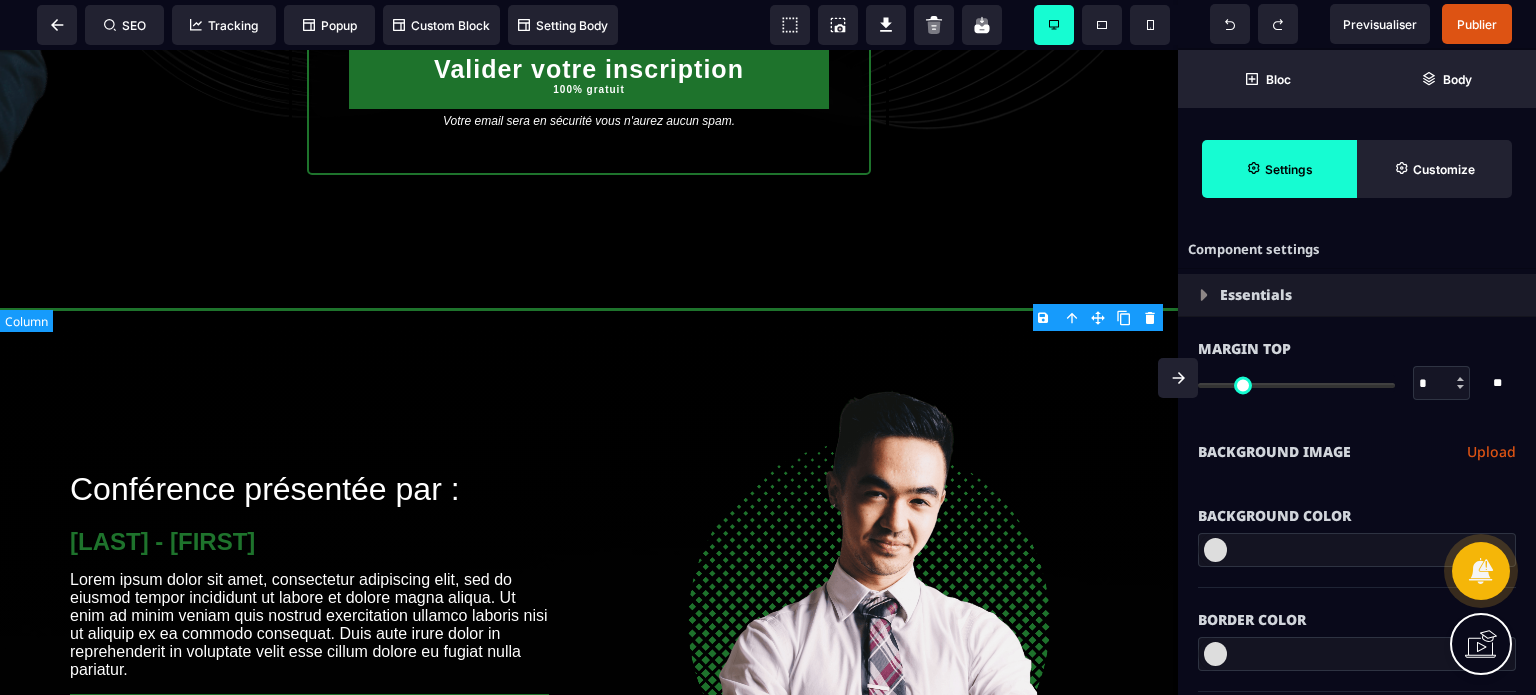 type on "*" 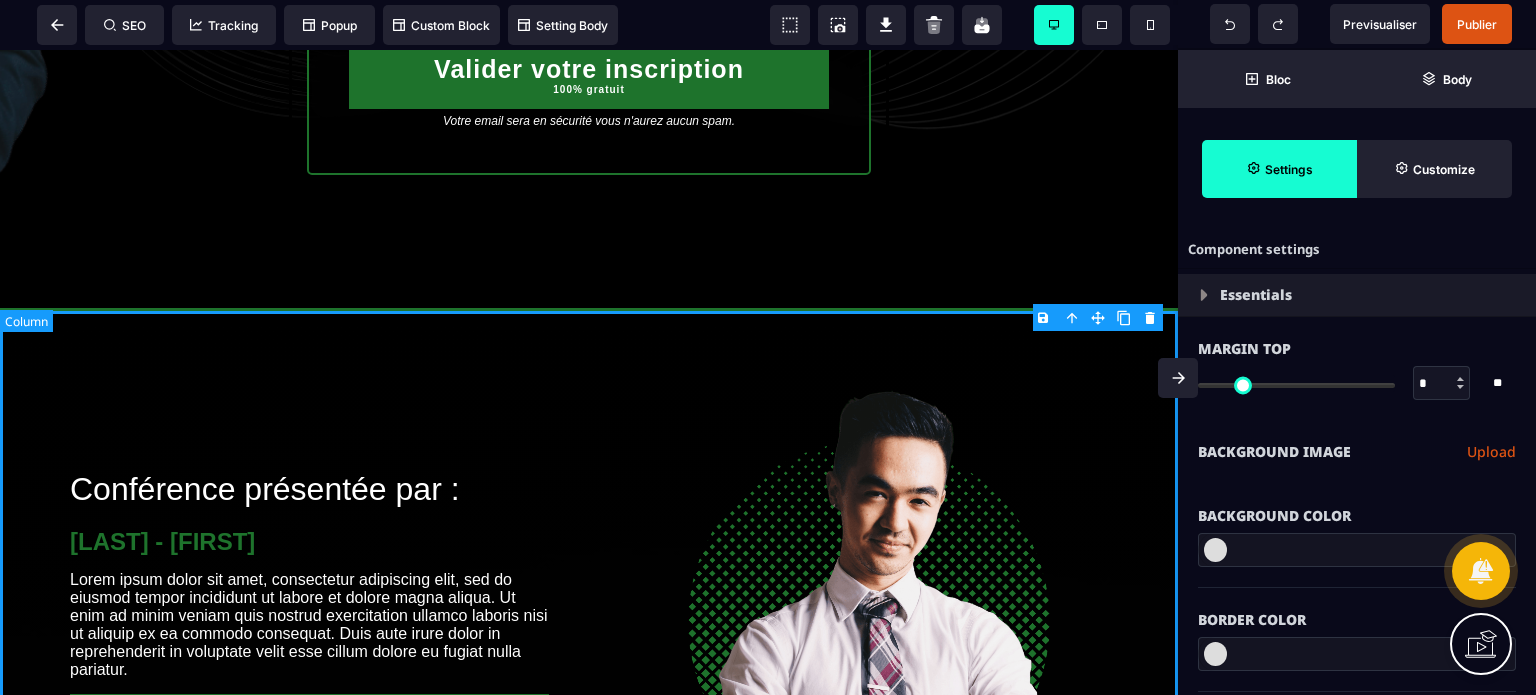 select on "**" 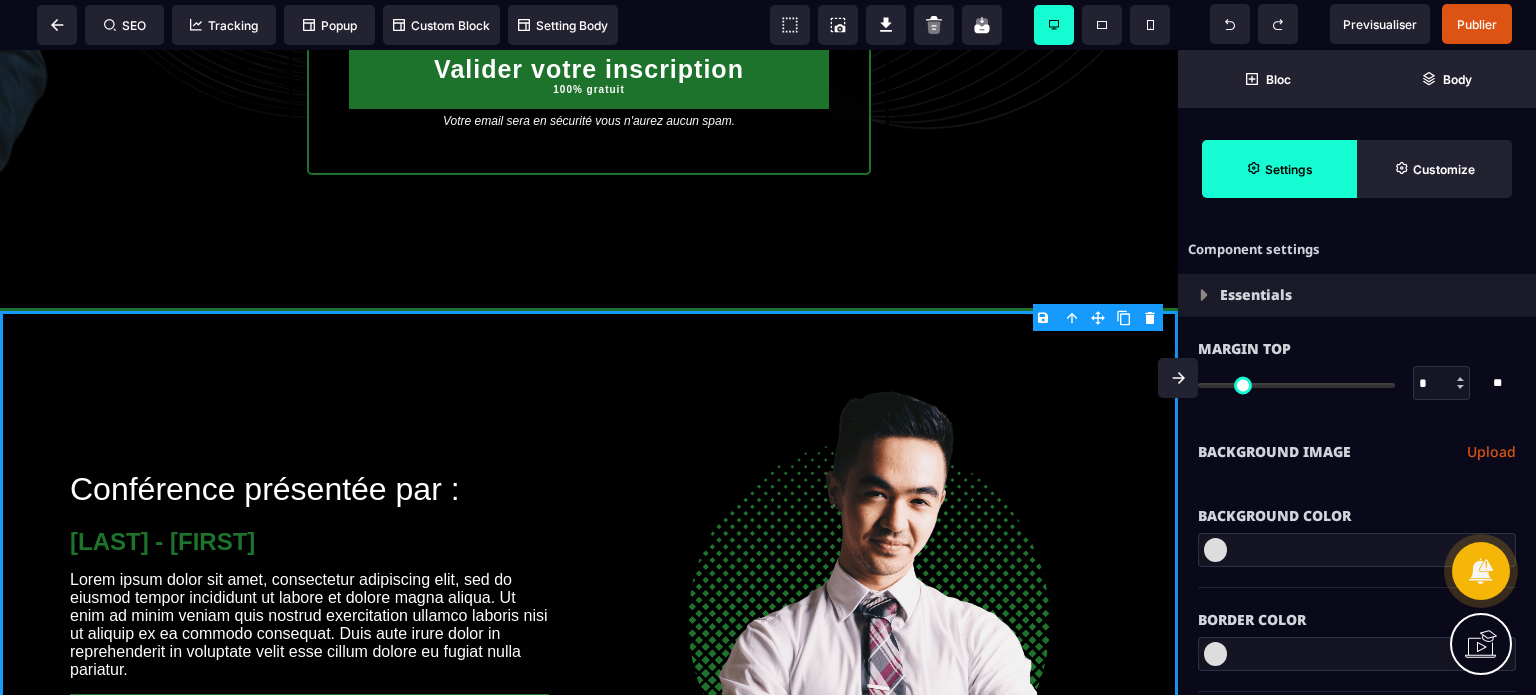 click on "B I U S
A *******
plus
Row
SEO
Big" at bounding box center [768, 347] 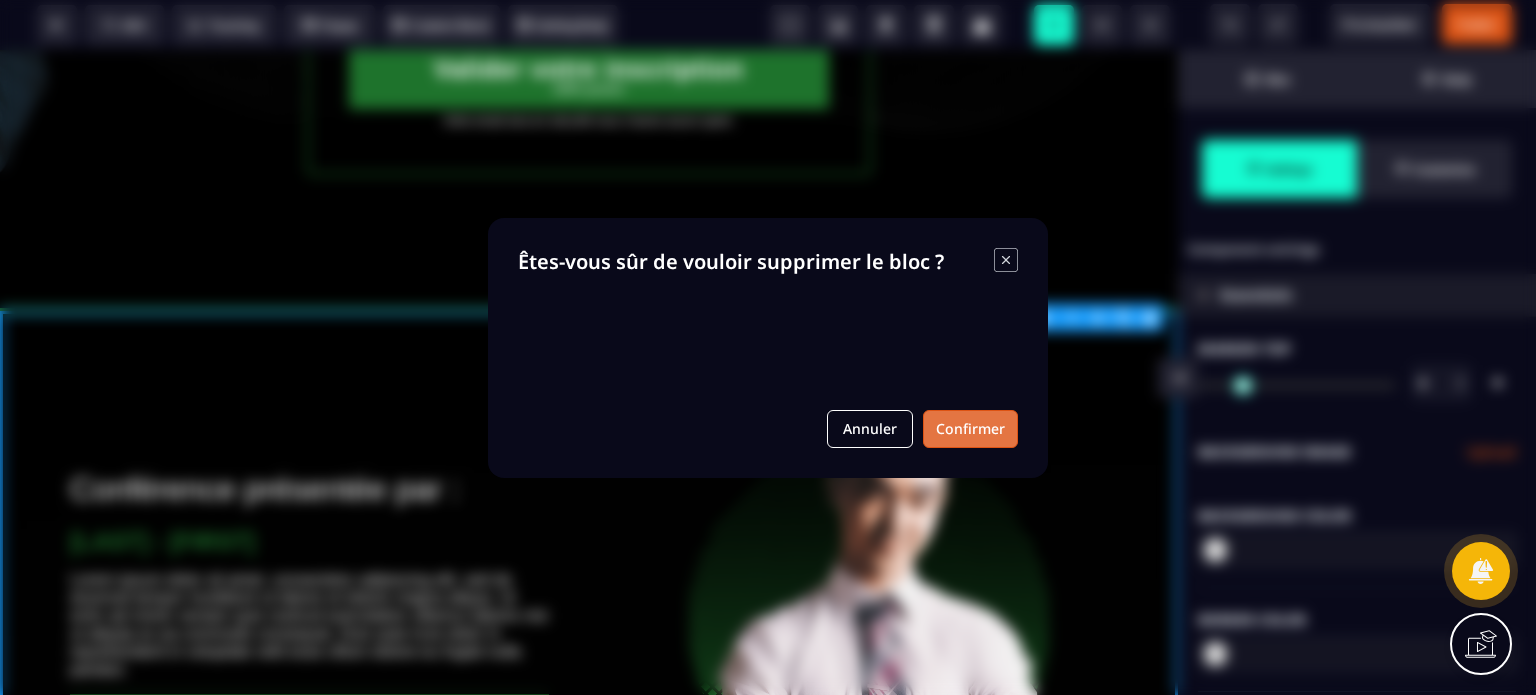 click on "Confirmer" at bounding box center (970, 429) 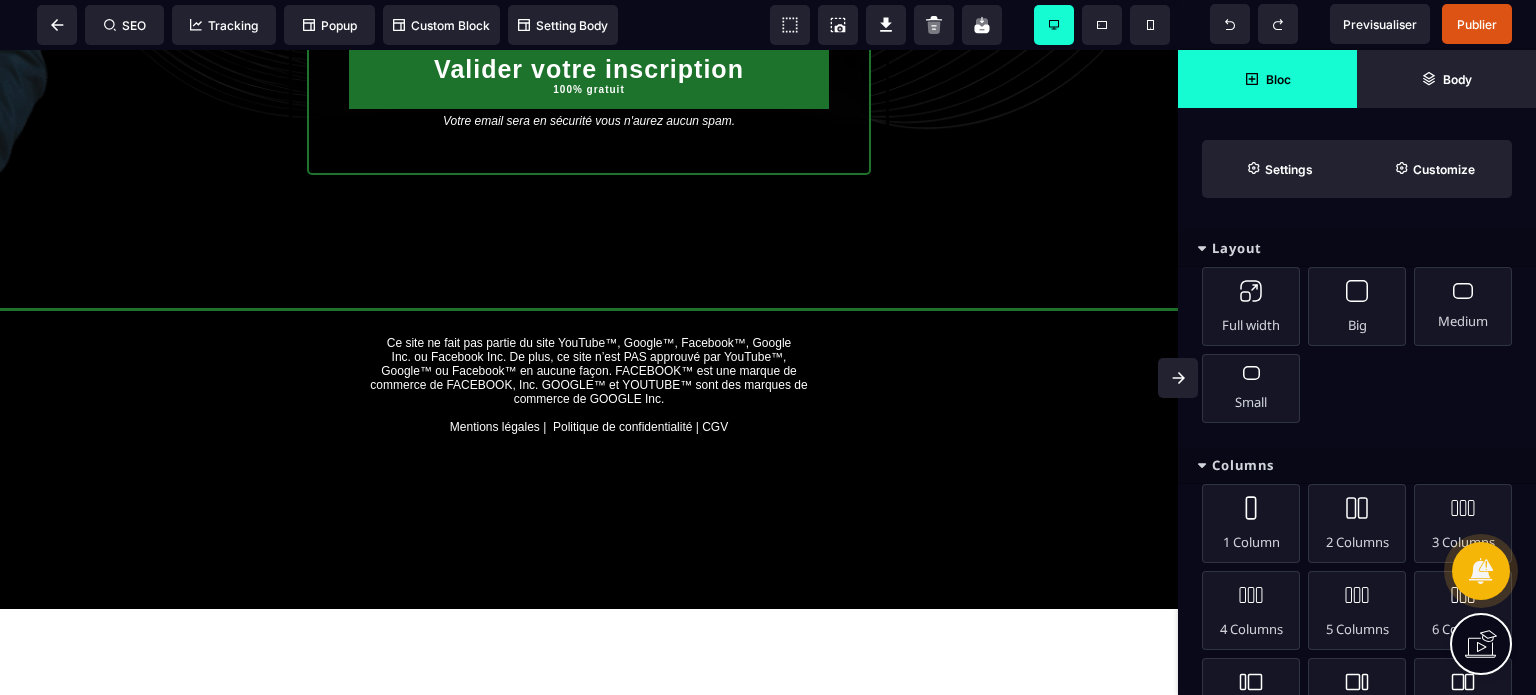 click 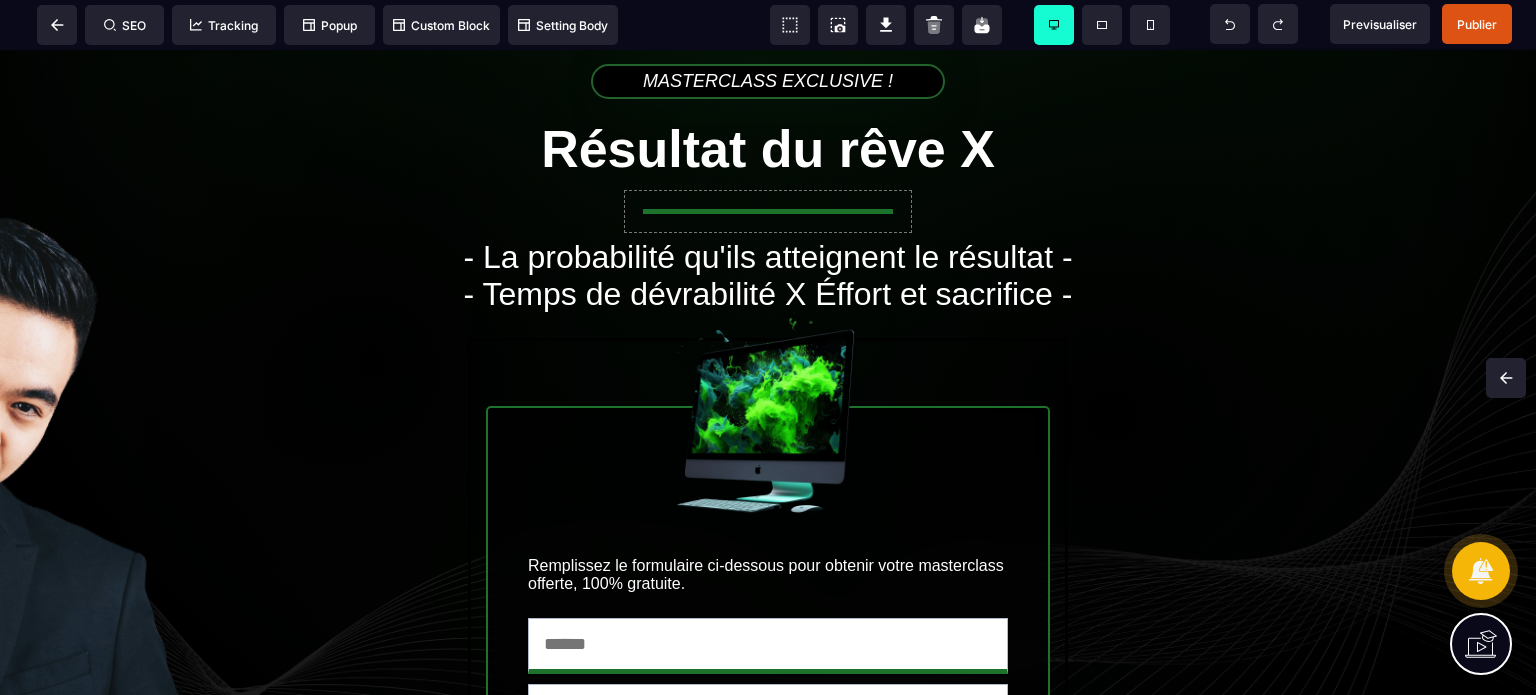 scroll, scrollTop: 8, scrollLeft: 0, axis: vertical 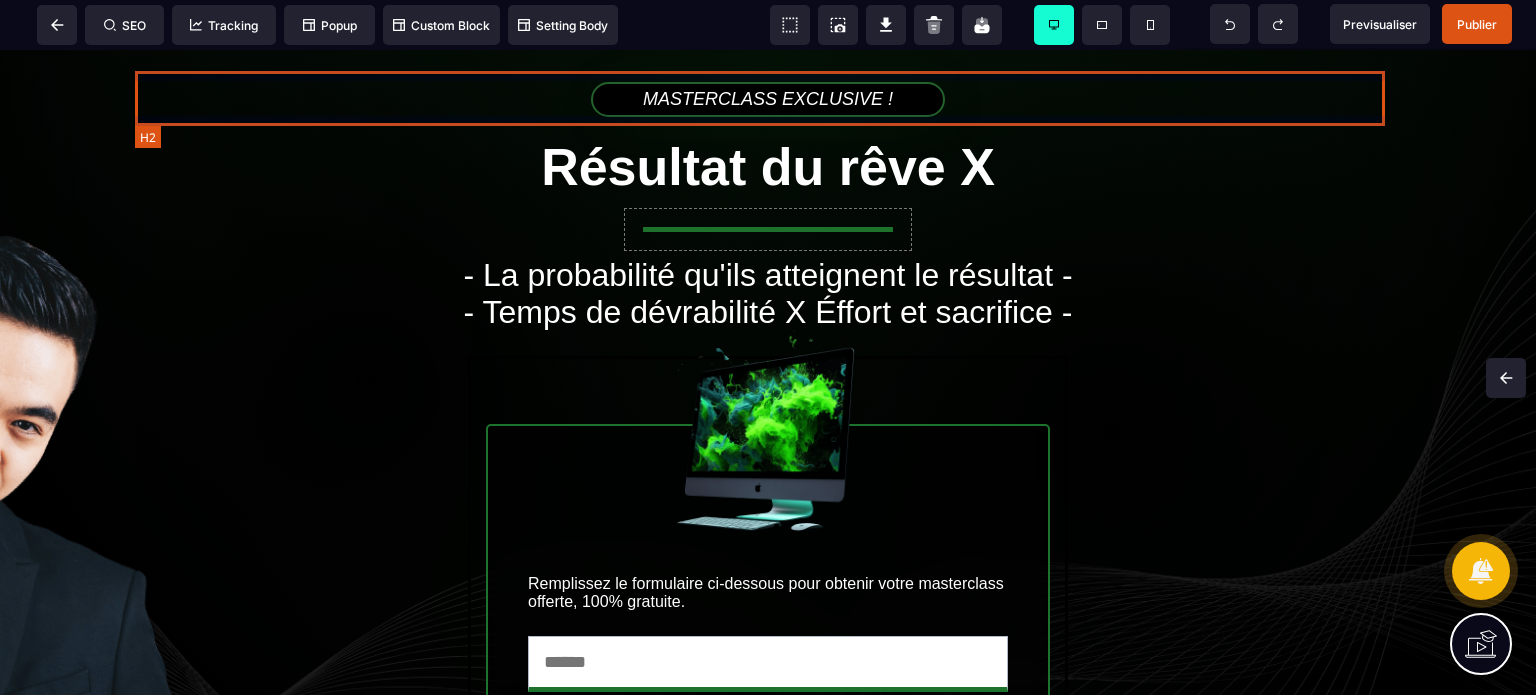 click on "MASTERCLASS EXCLUSIVE !" at bounding box center (768, 99) 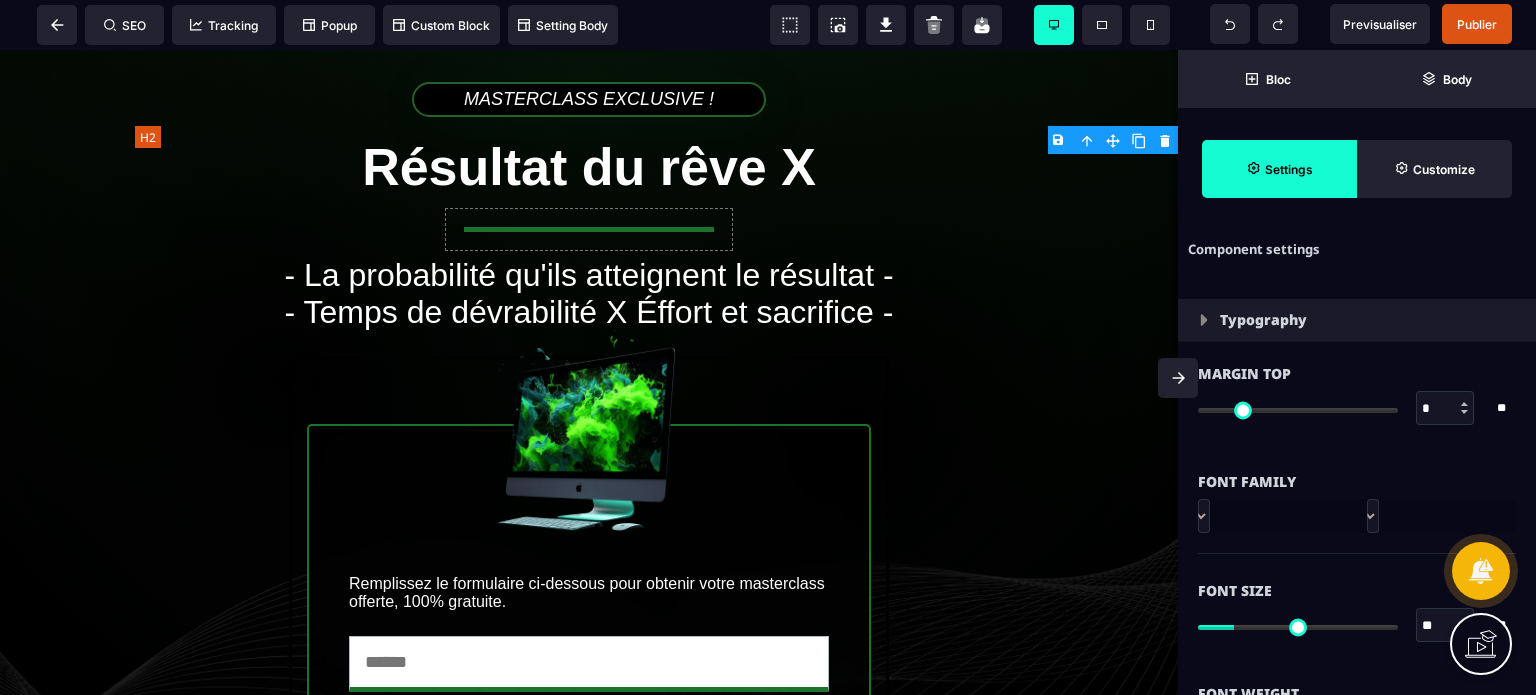 type on "*" 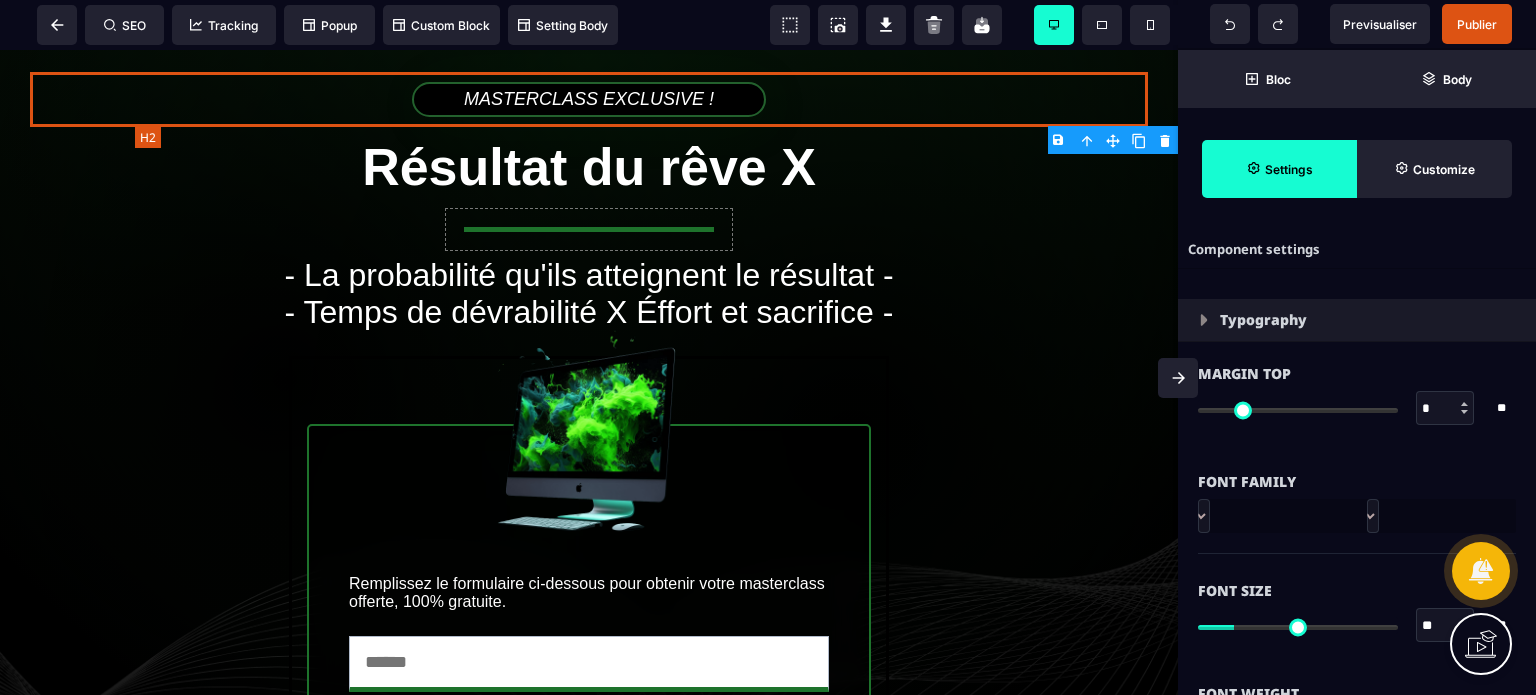 select on "**" 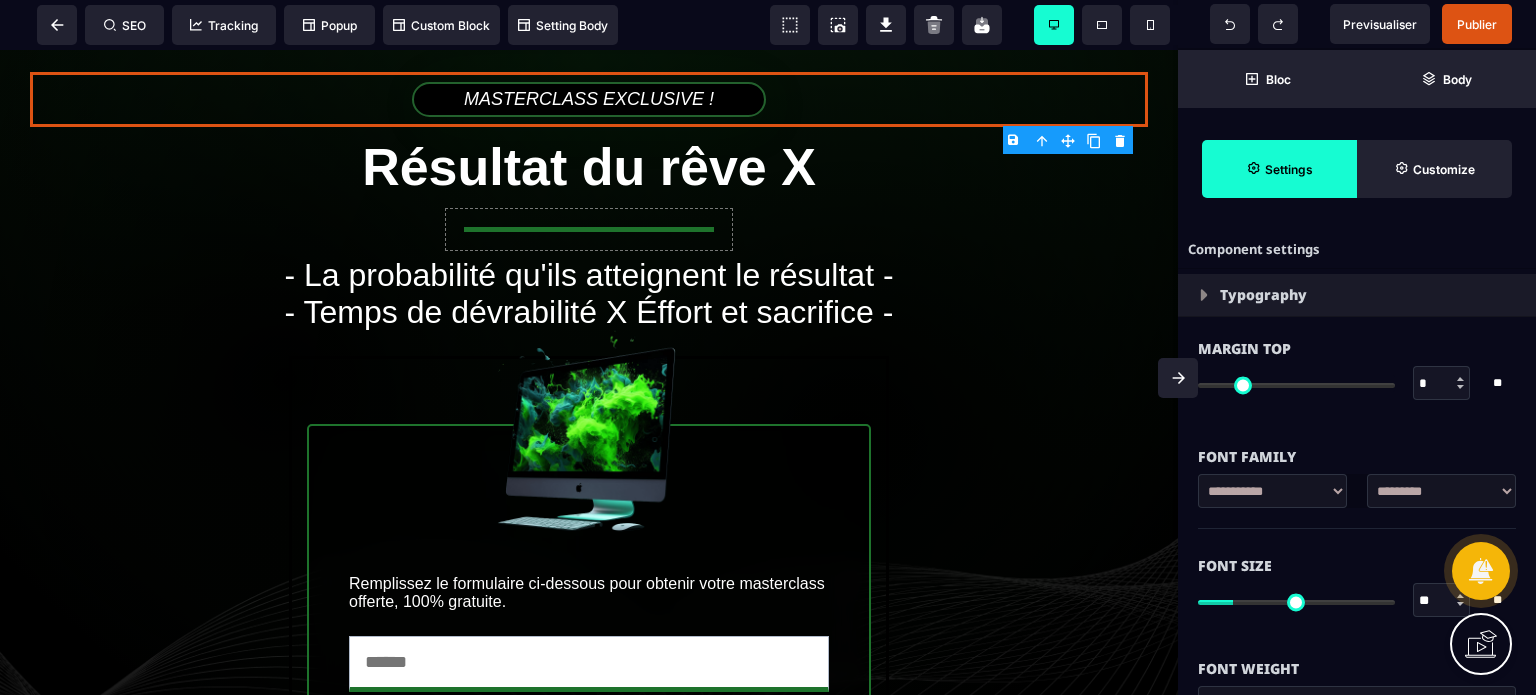 click on "B I U S
A *******
Row
SEO
Tracking
Popup" at bounding box center [768, 347] 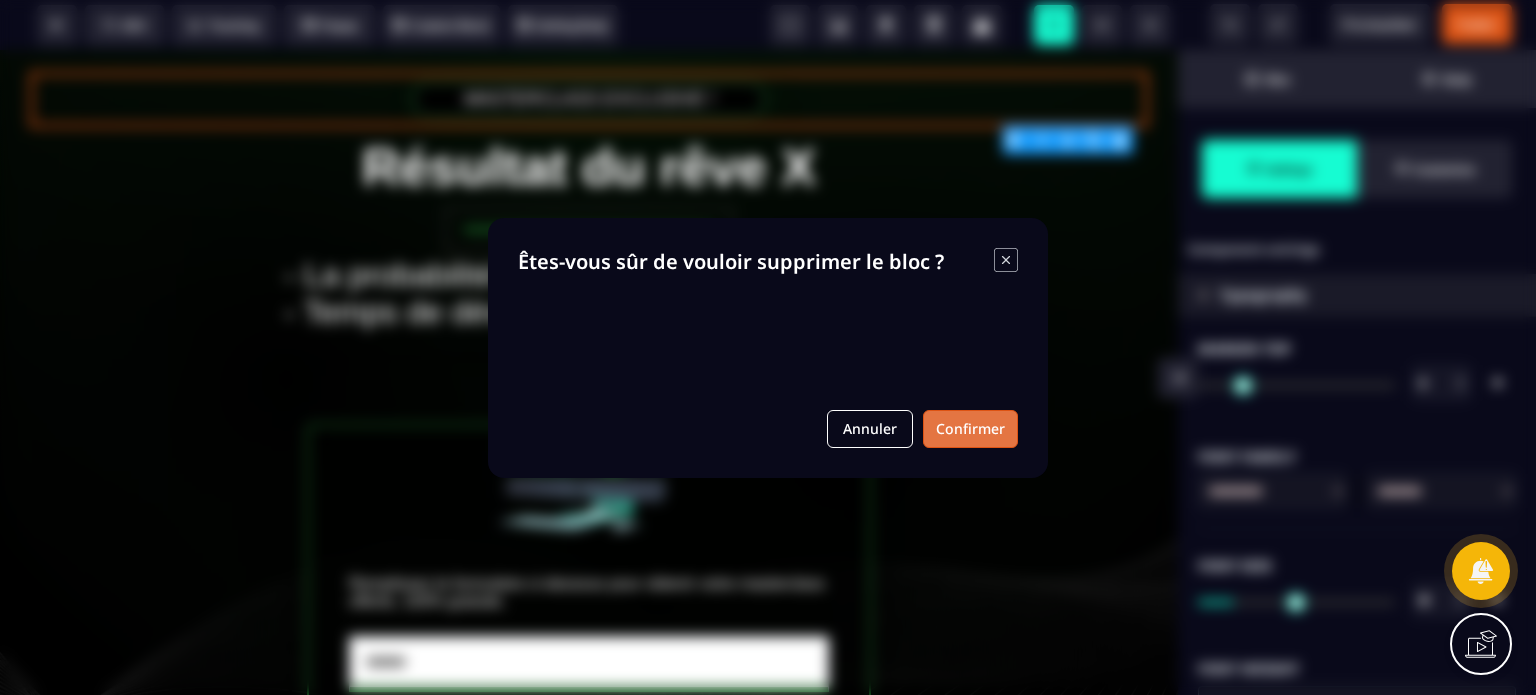 click on "Confirmer" at bounding box center [970, 429] 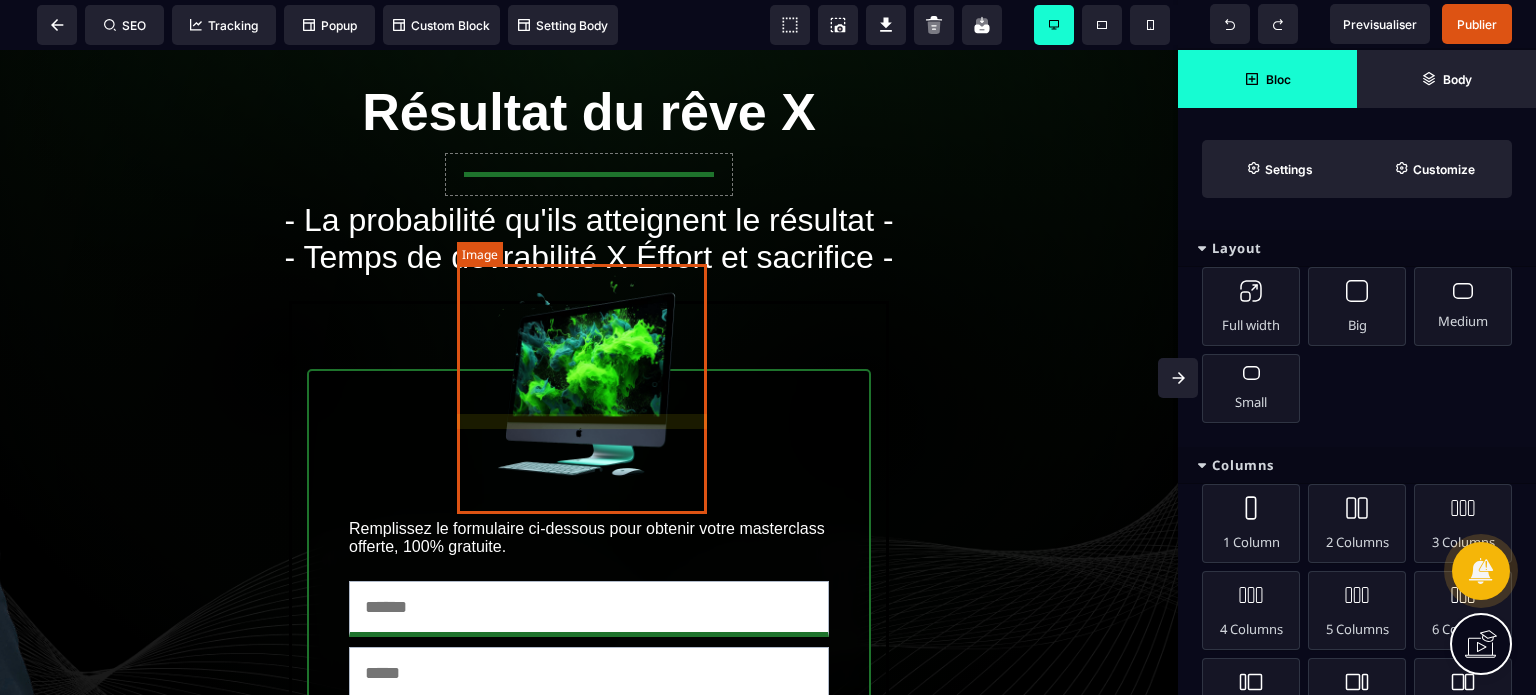 click at bounding box center (589, 386) 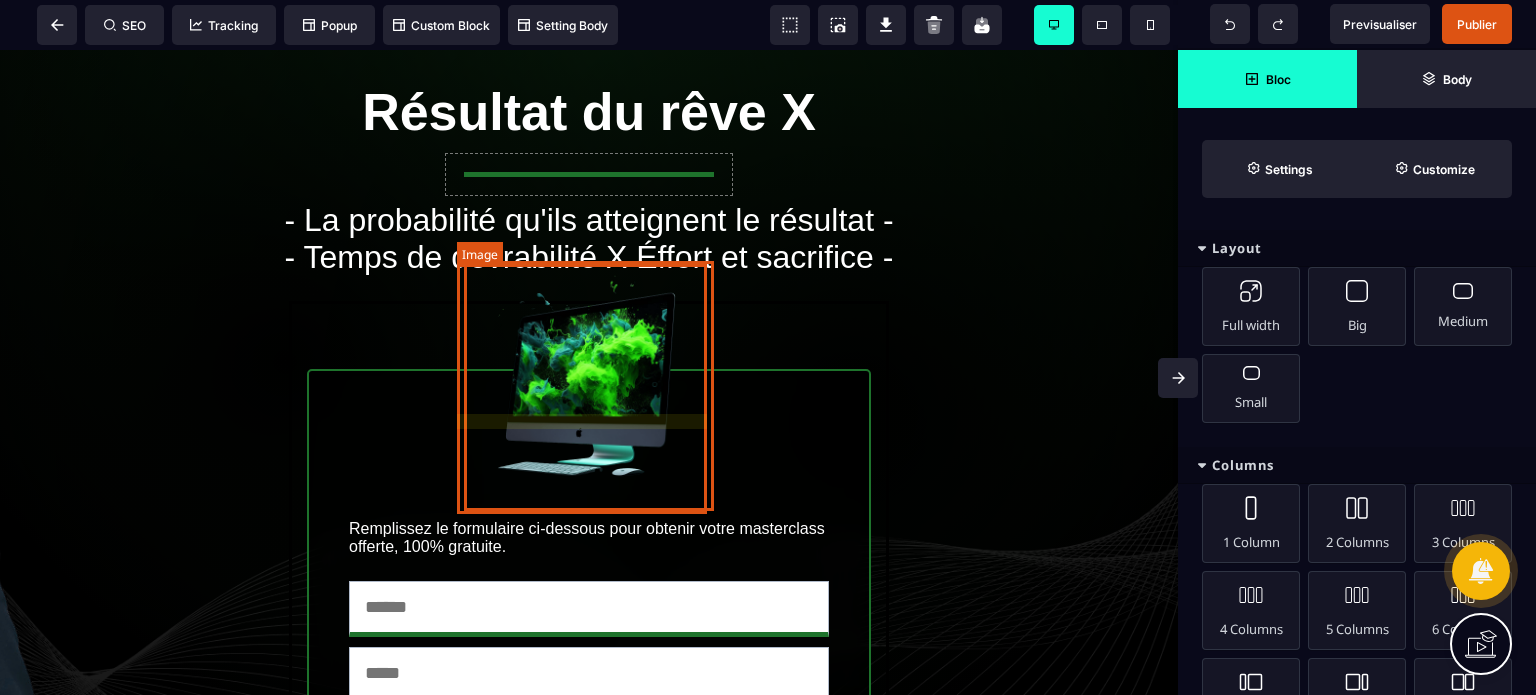 select 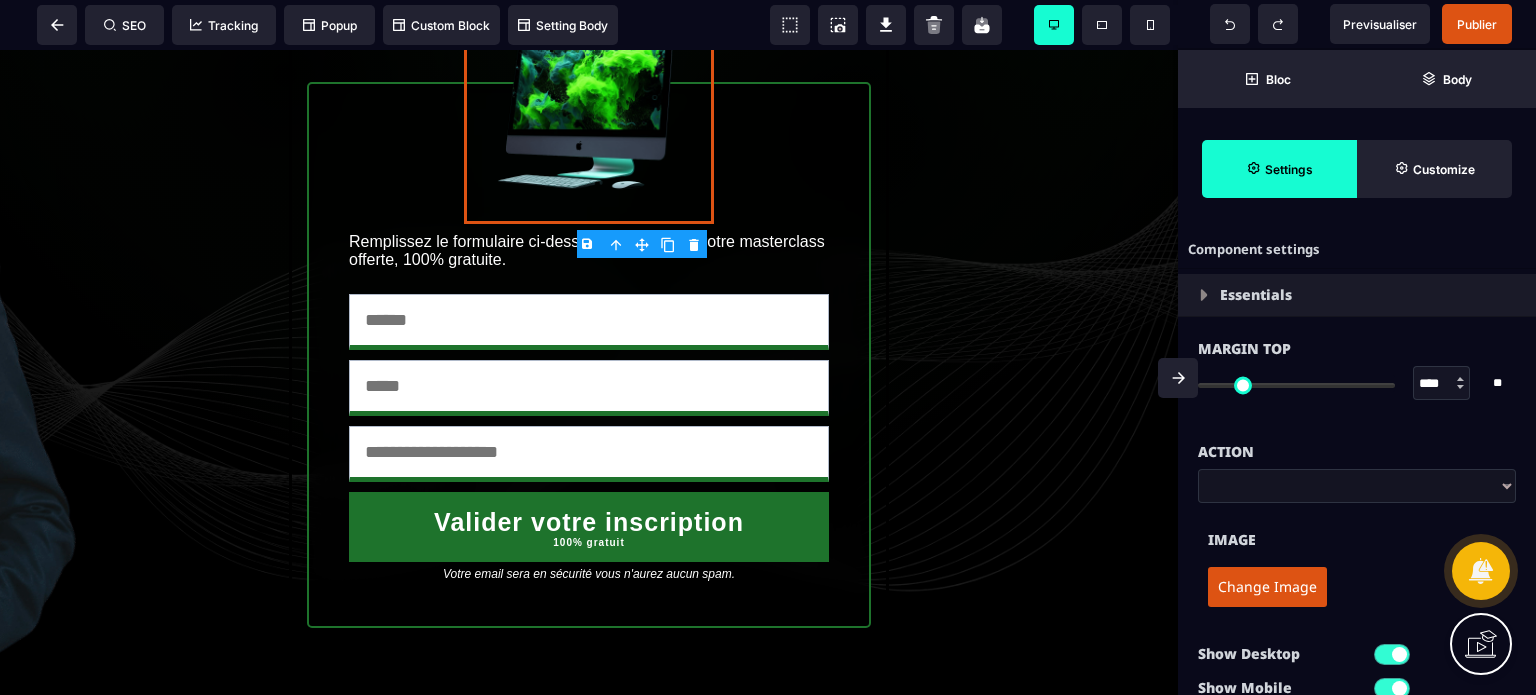 scroll, scrollTop: 316, scrollLeft: 0, axis: vertical 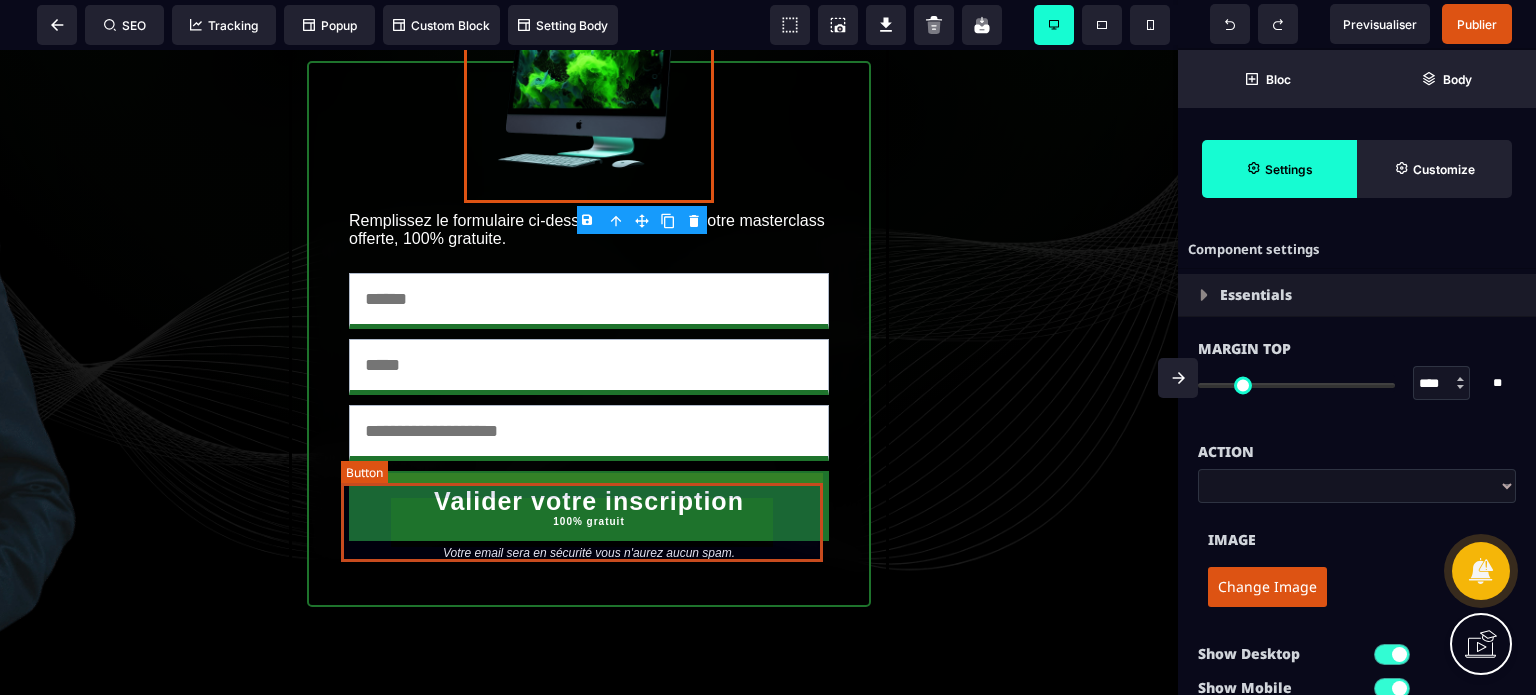 click on "Valider votre inscription 100% gratuit" at bounding box center (589, 507) 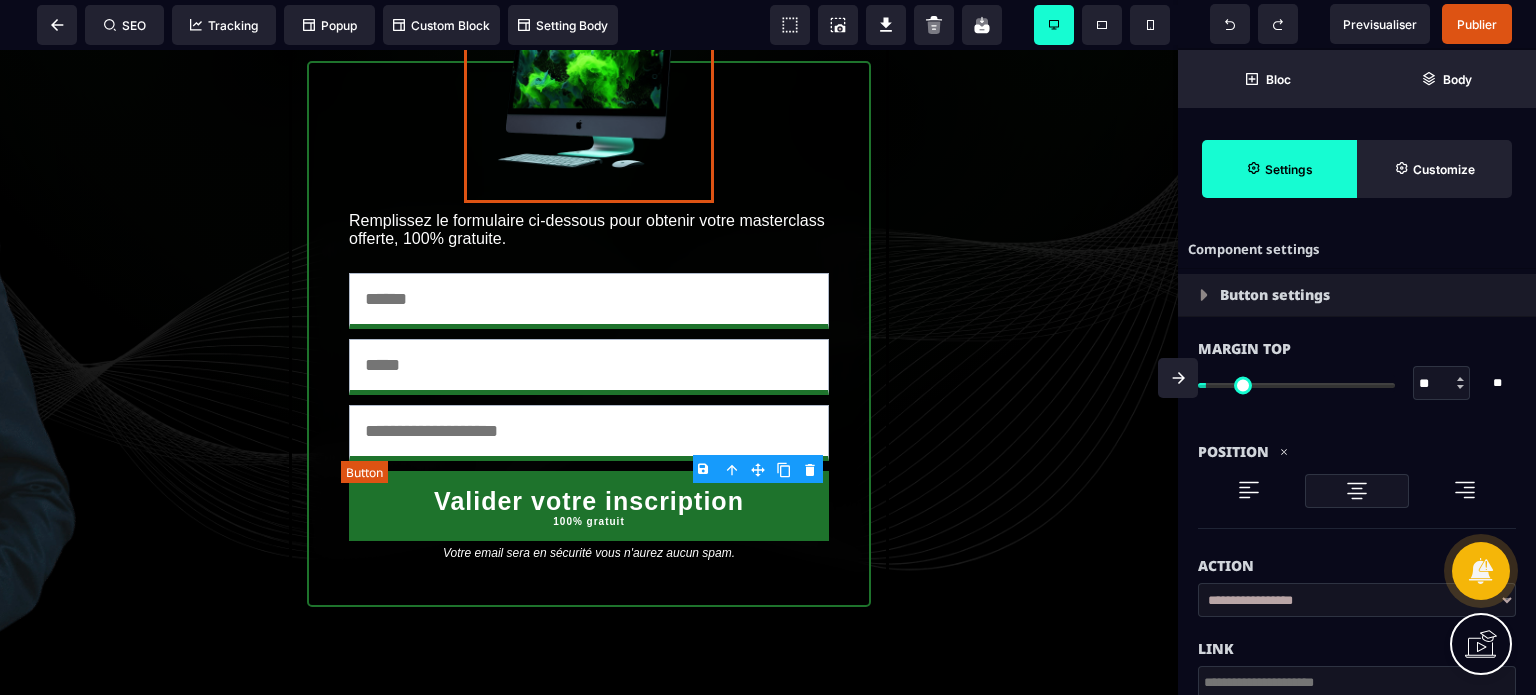 type on "**" 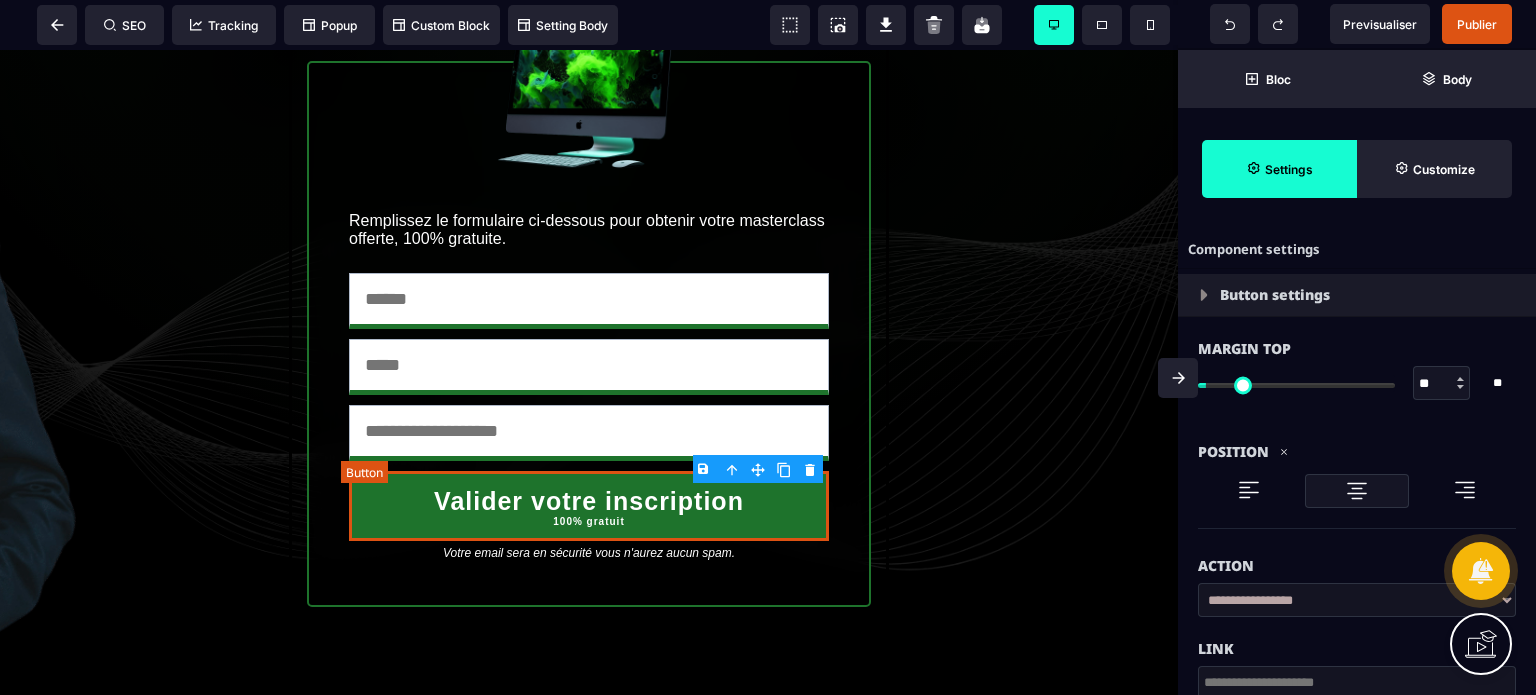 select on "***" 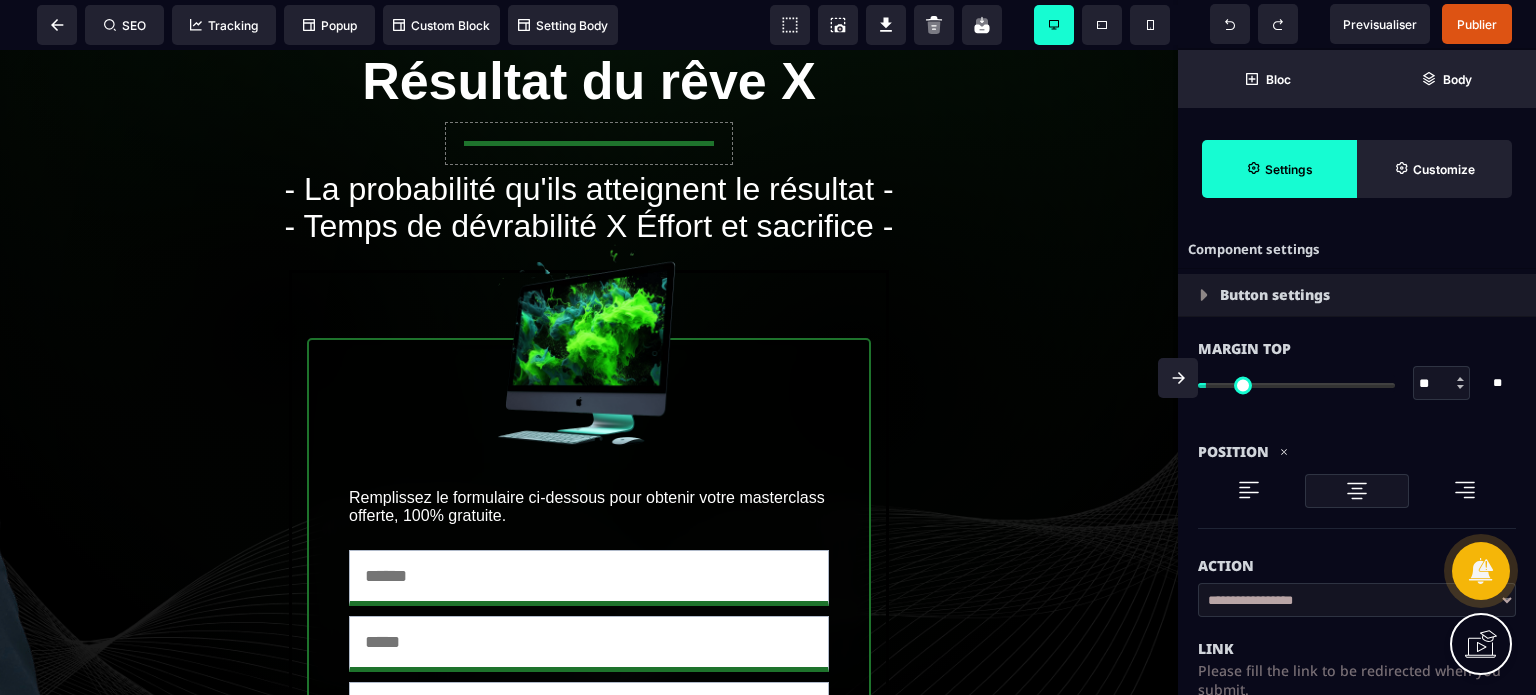 scroll, scrollTop: 34, scrollLeft: 0, axis: vertical 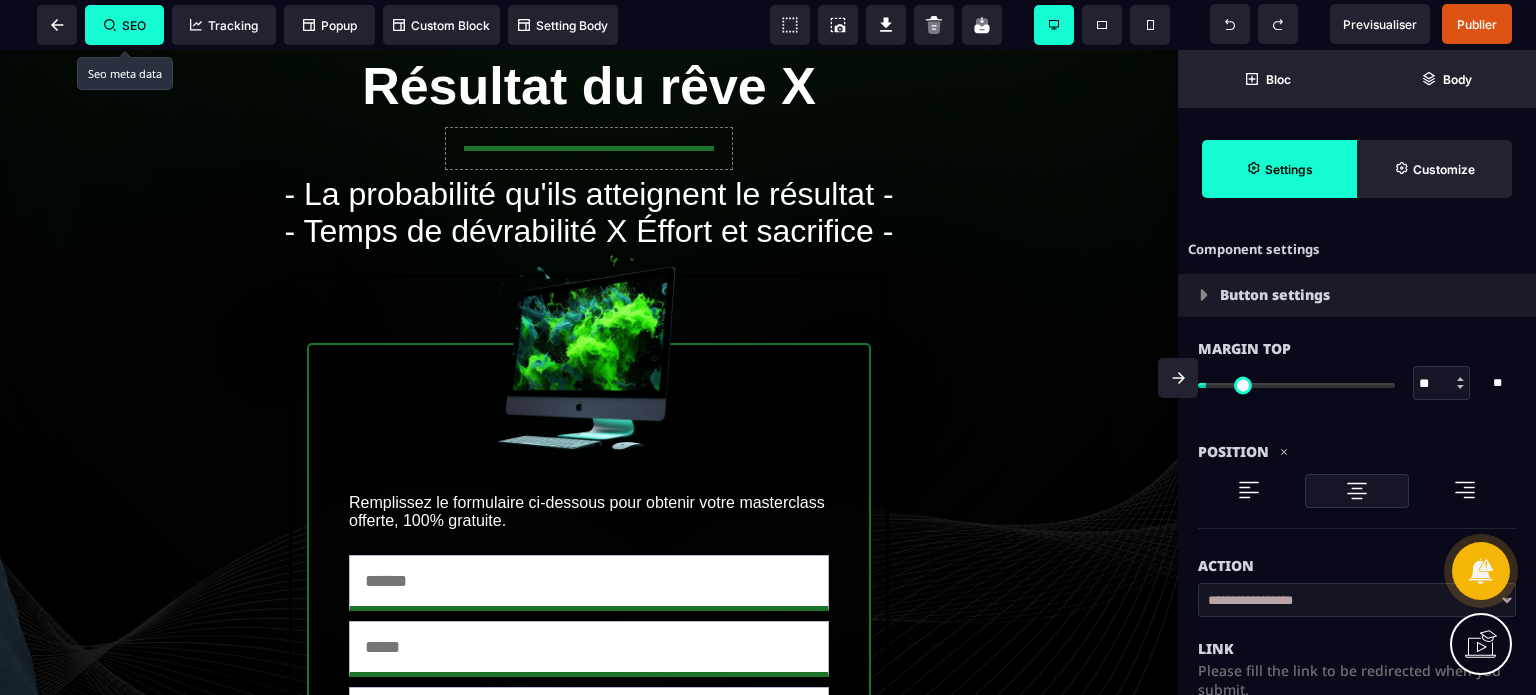 click on "SEO" at bounding box center [124, 25] 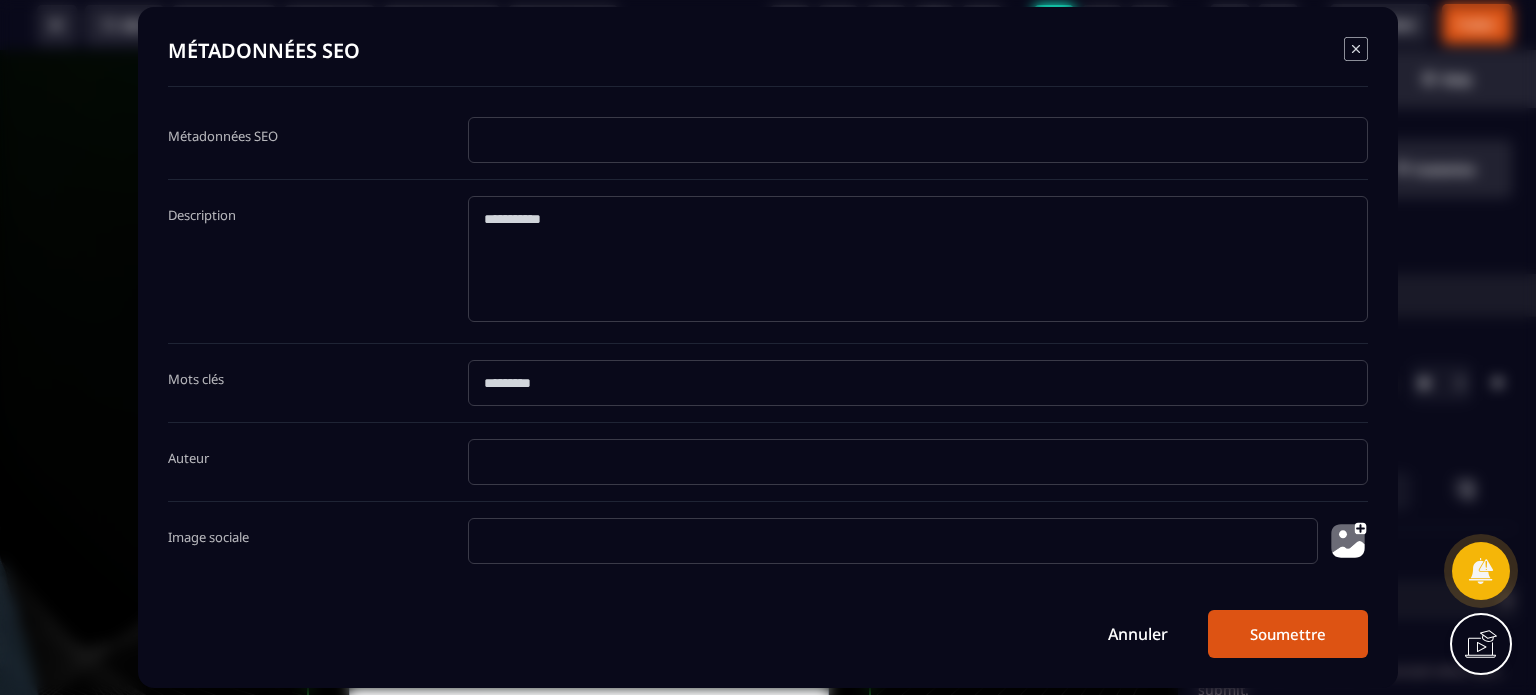 click on "Métadonnées SEO" at bounding box center [768, 148] 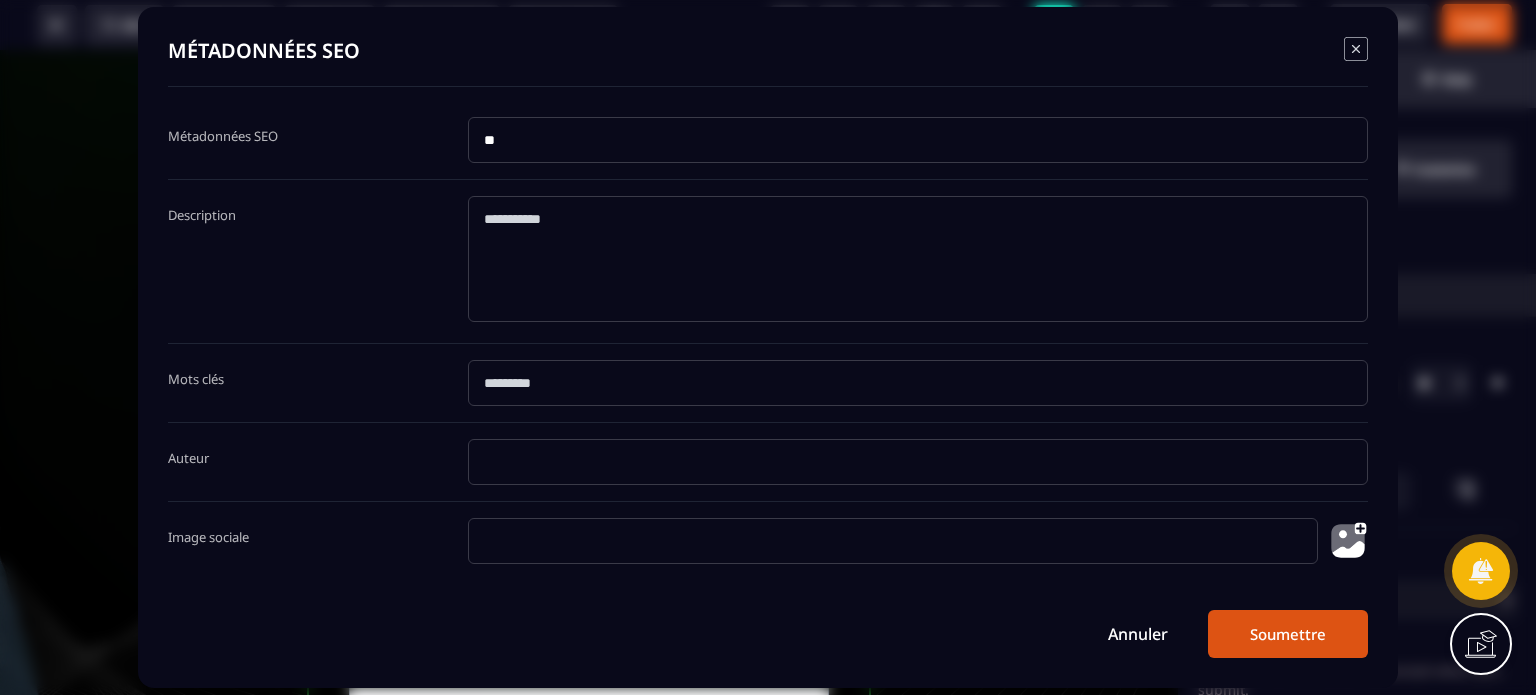 type on "*" 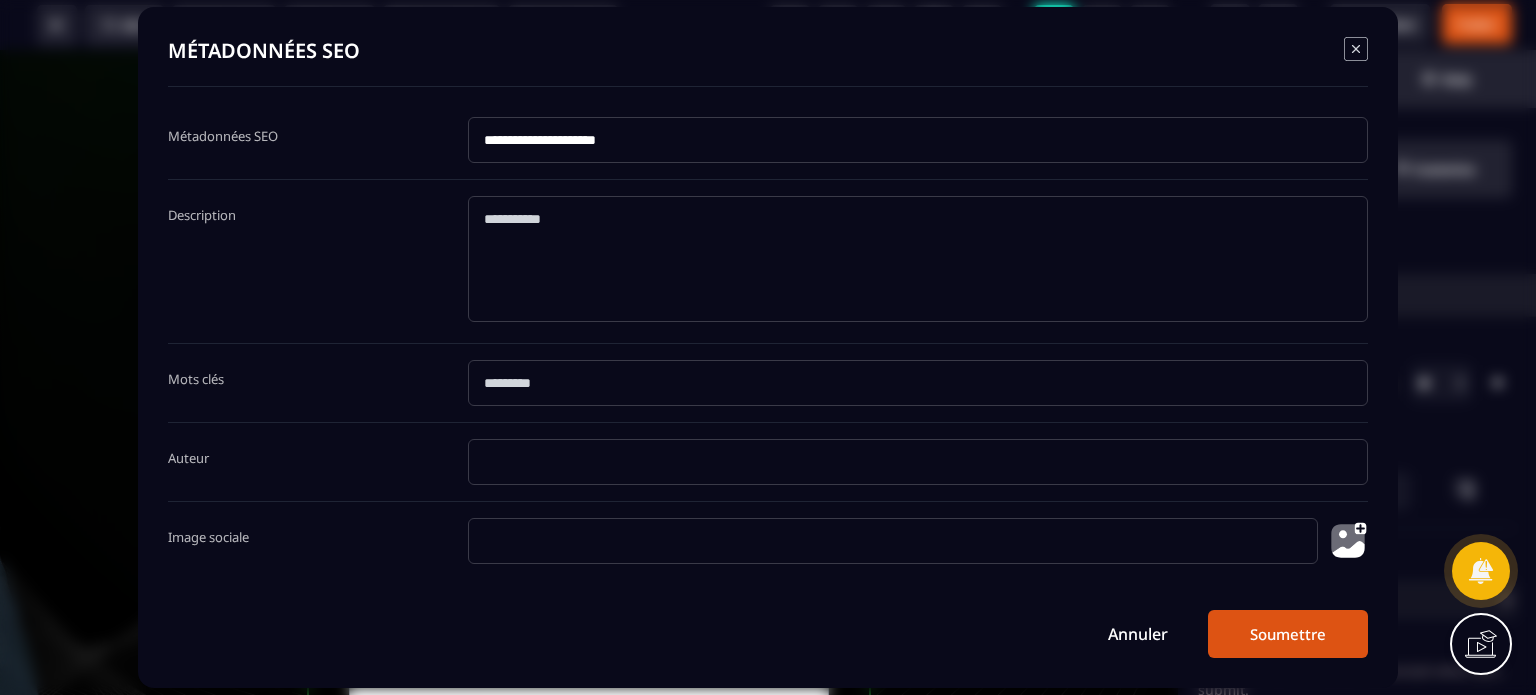 type on "**********" 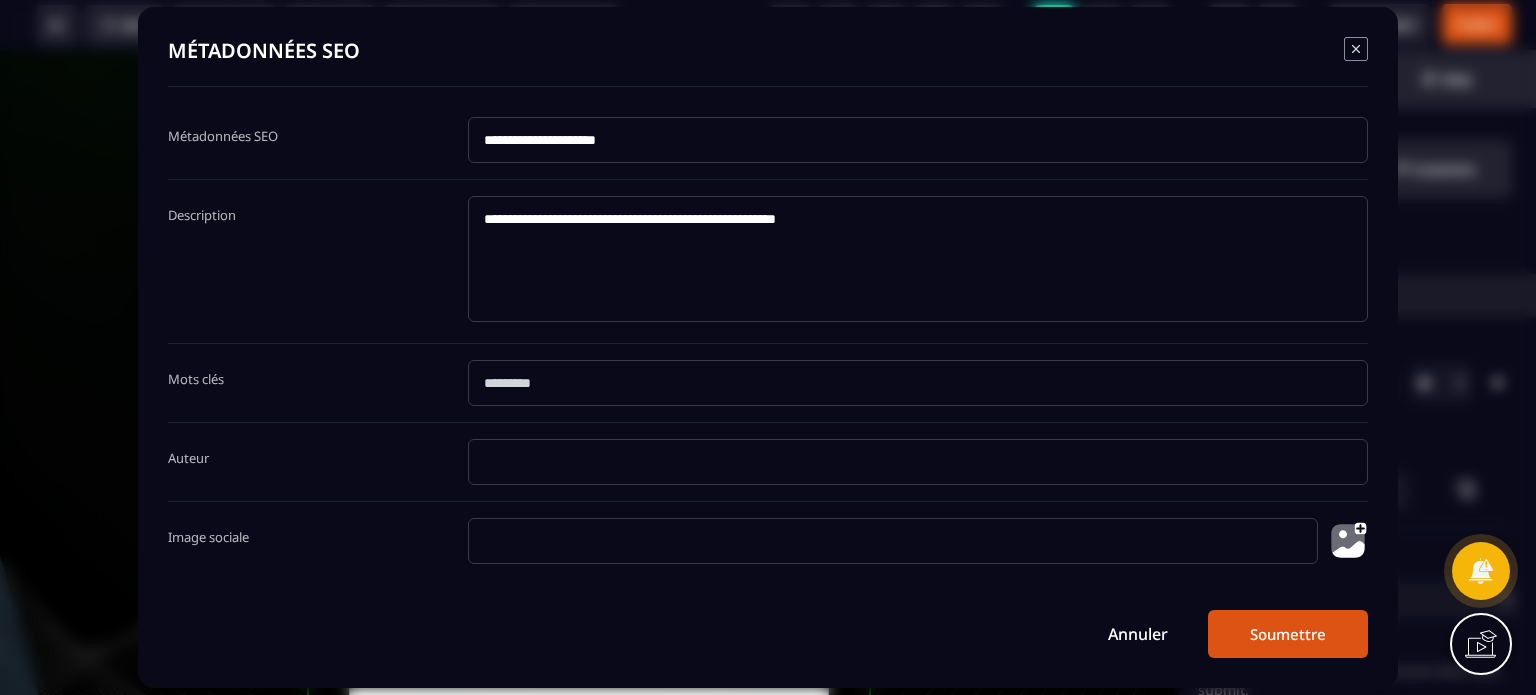 type on "**********" 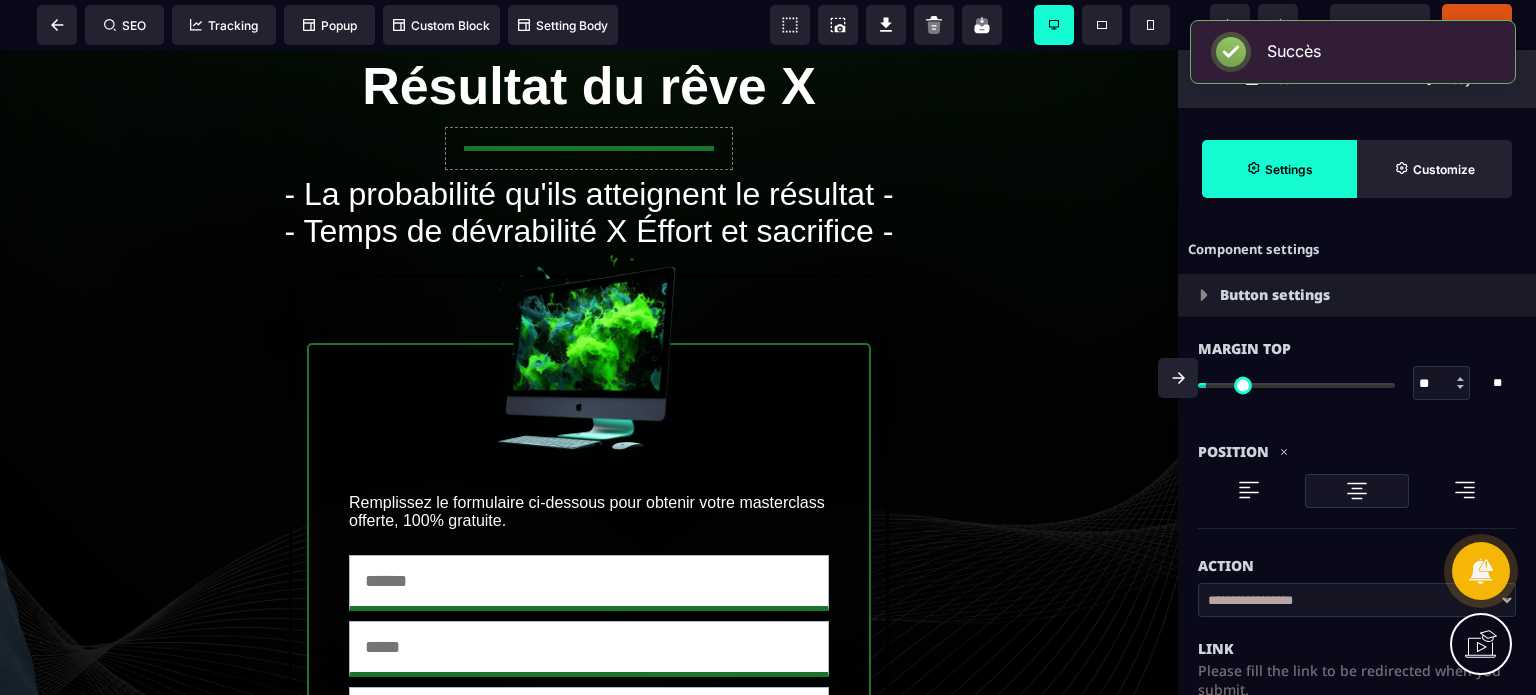 click 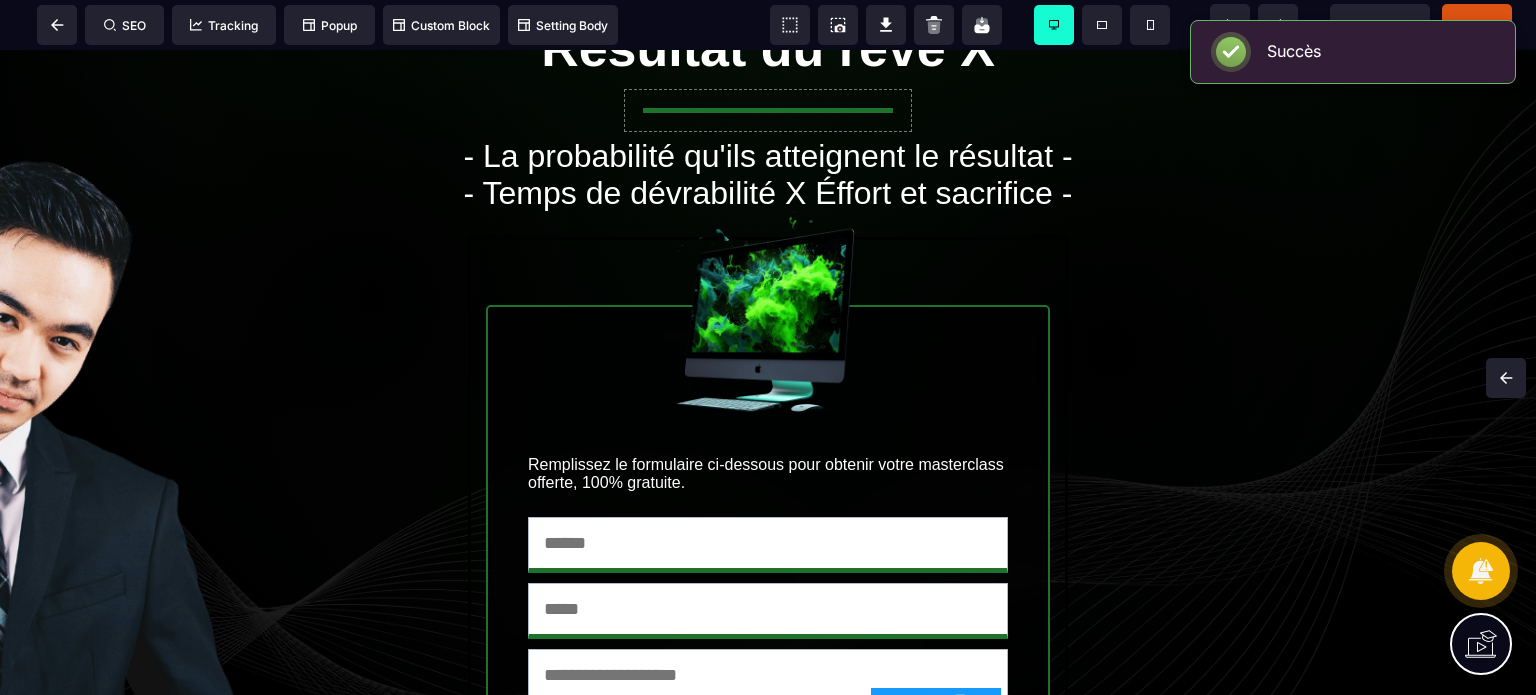 scroll, scrollTop: 0, scrollLeft: 0, axis: both 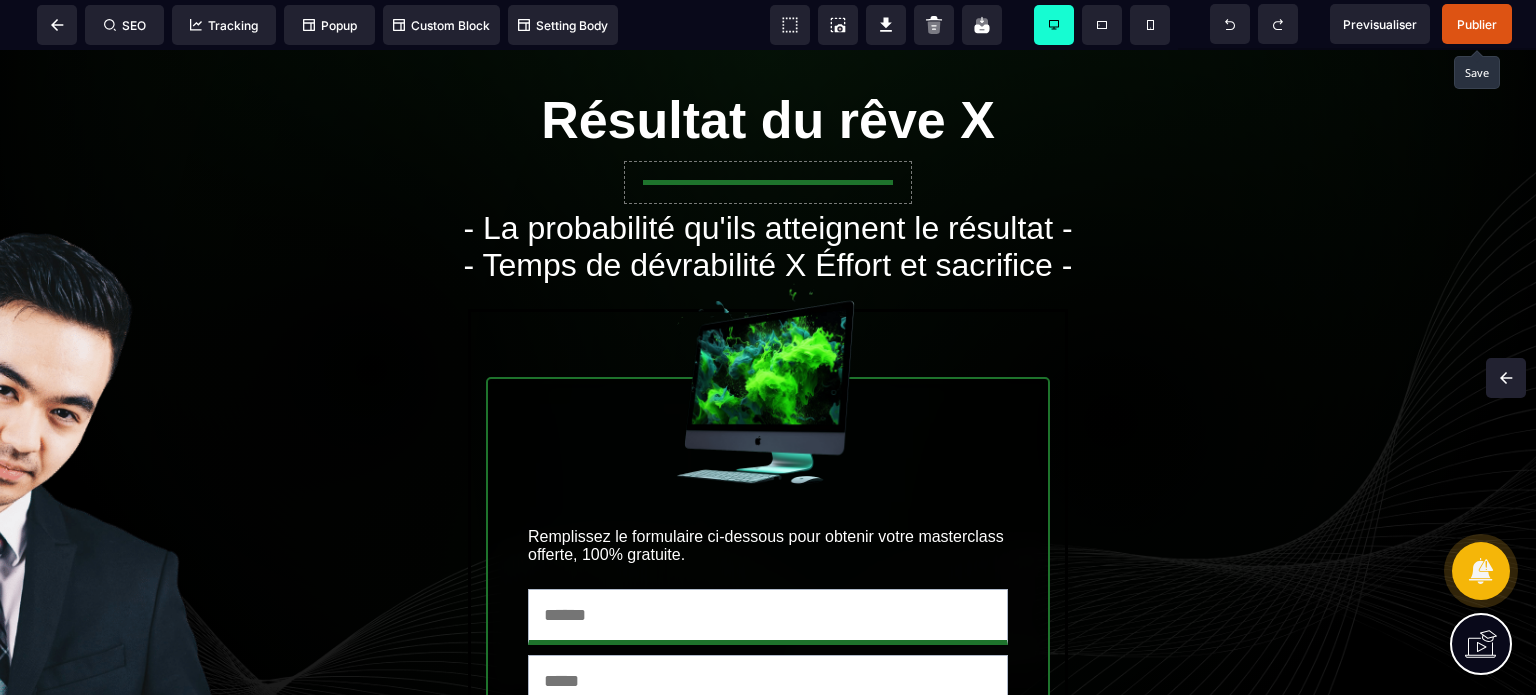 click on "Publier" at bounding box center [1477, 24] 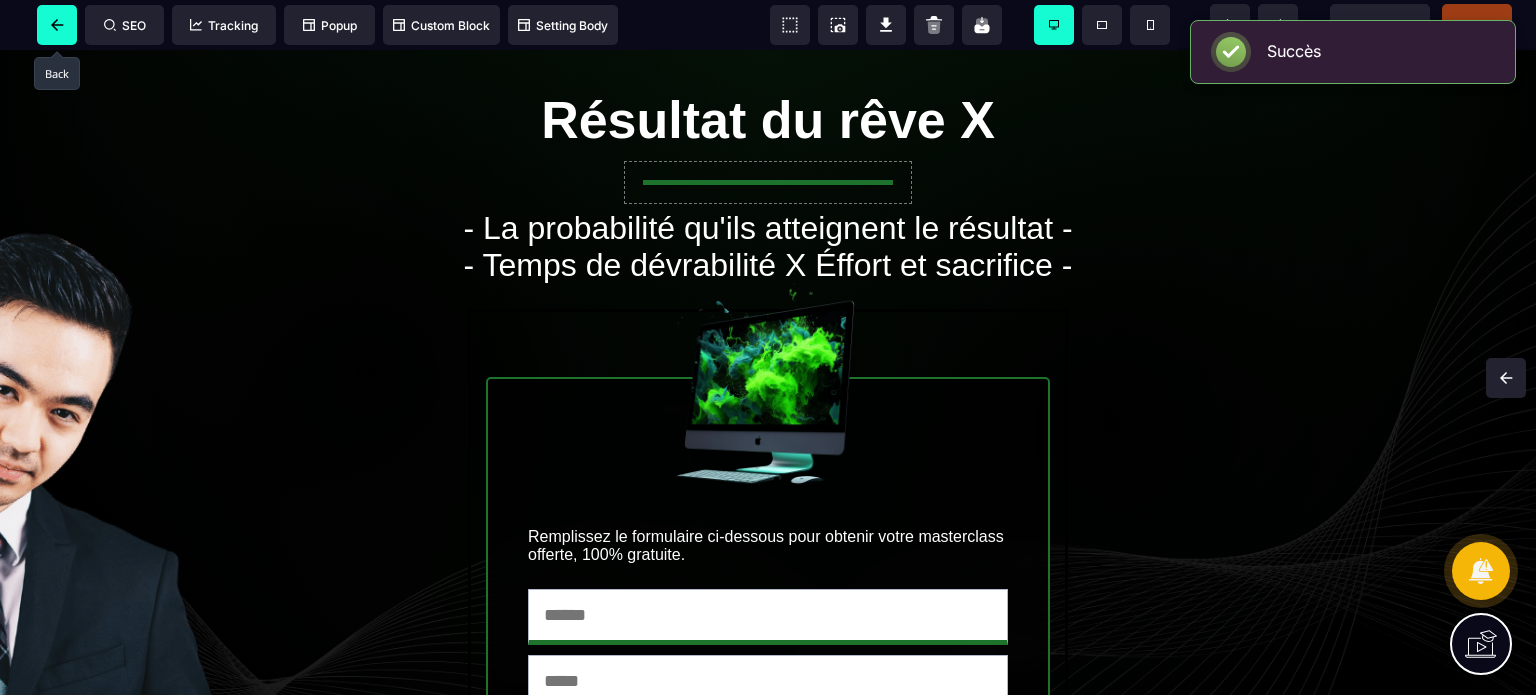 click at bounding box center (57, 25) 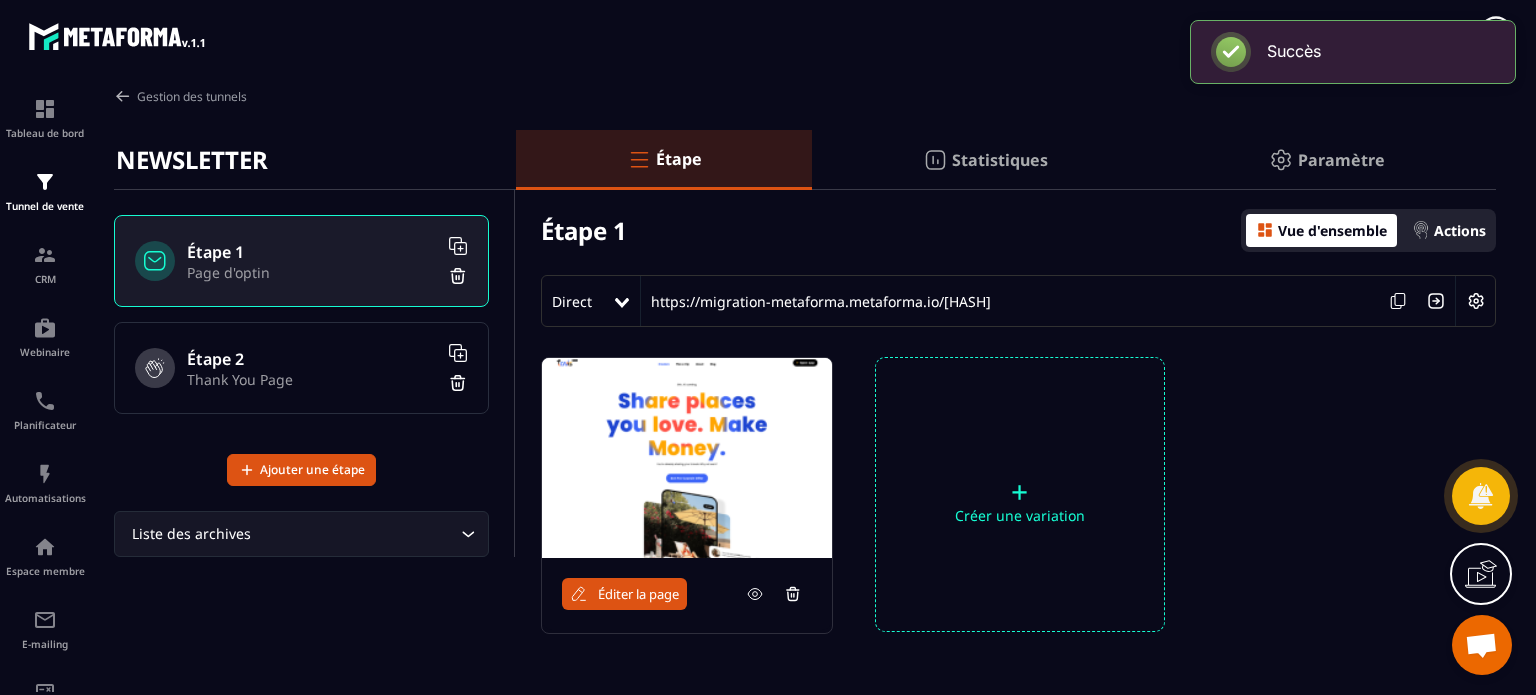 click on "Étape 2" at bounding box center [312, 359] 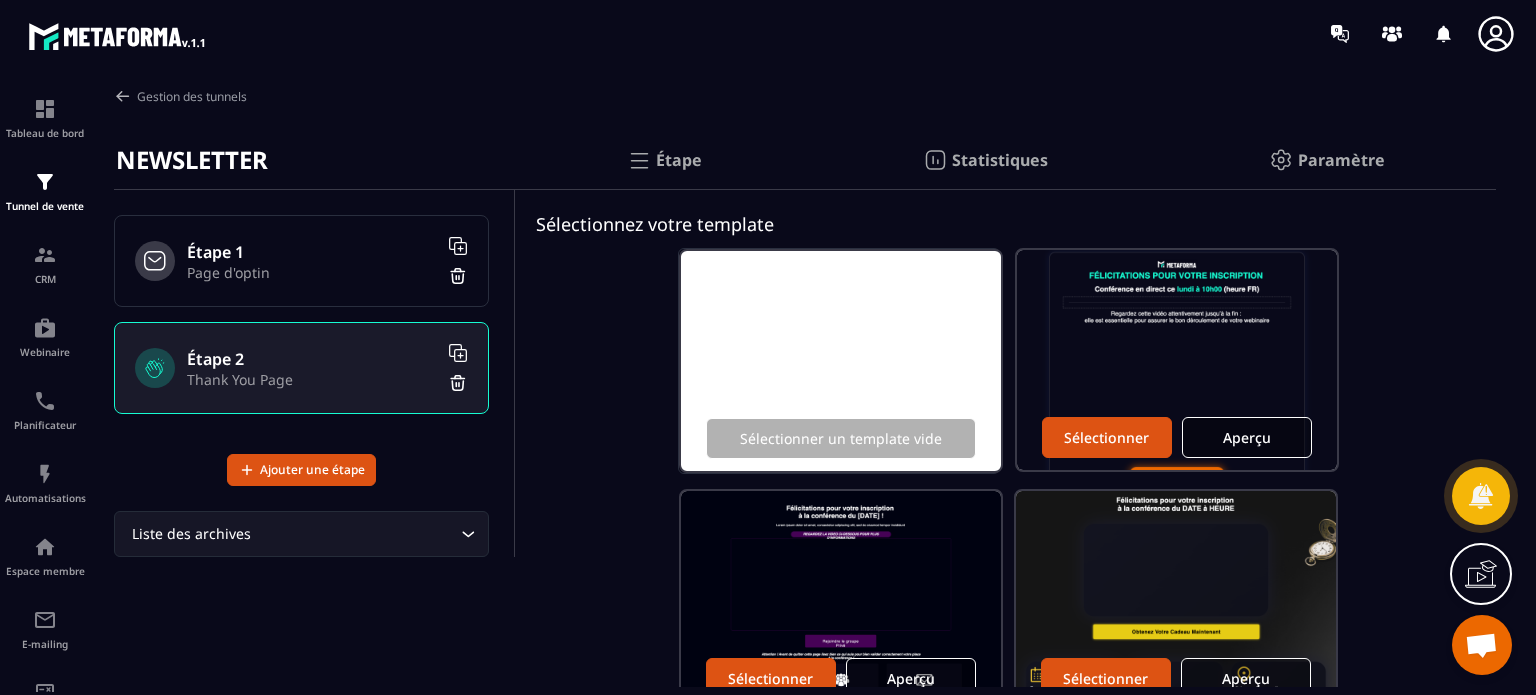 click on "Sélectionner un template vide Sélectionner Aperçu Sélectionner Aperçu Sélectionner Aperçu Sélectionner Aperçu Sélectionner Aperçu Sélectionner Aperçu Sélectionner Aperçu Sélectionner Aperçu Sélectionner Aperçu Sélectionner Aperçu" at bounding box center (1006, 958) 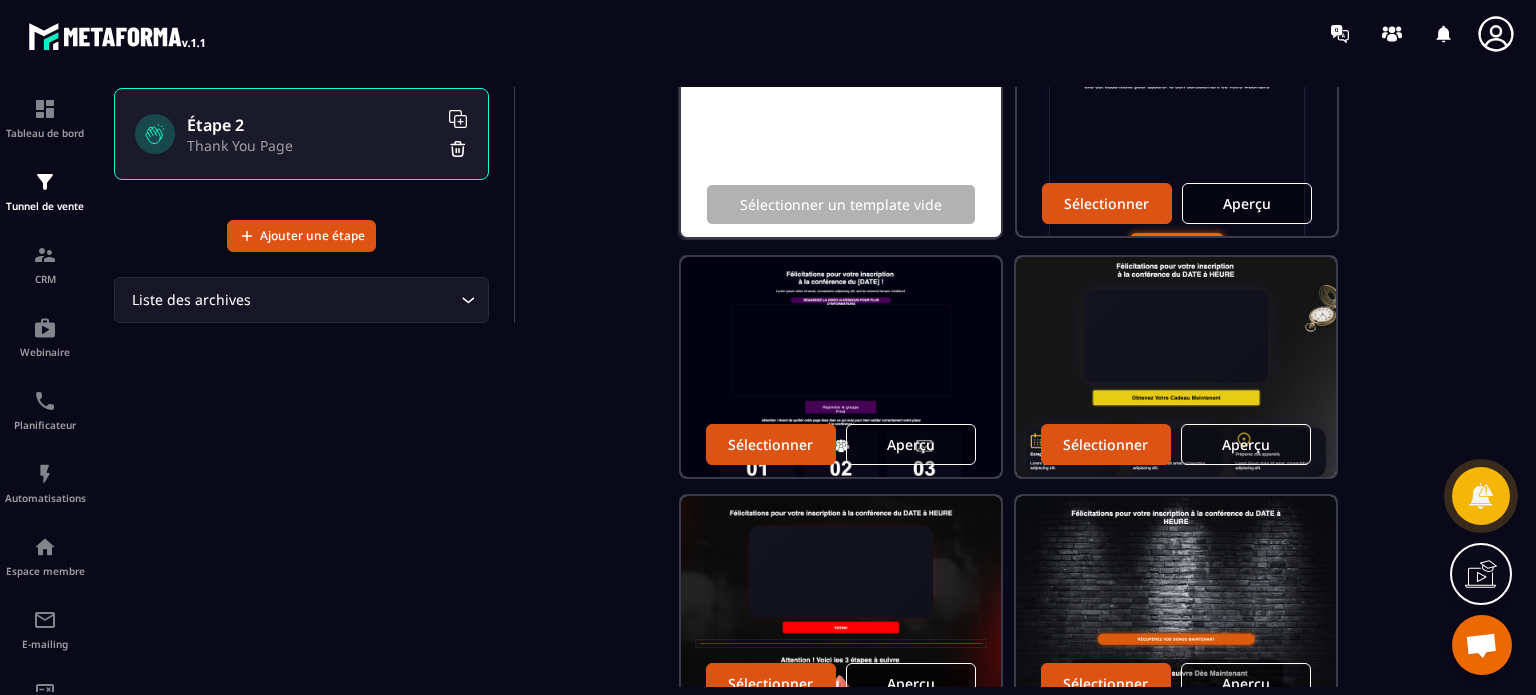 scroll, scrollTop: 216, scrollLeft: 0, axis: vertical 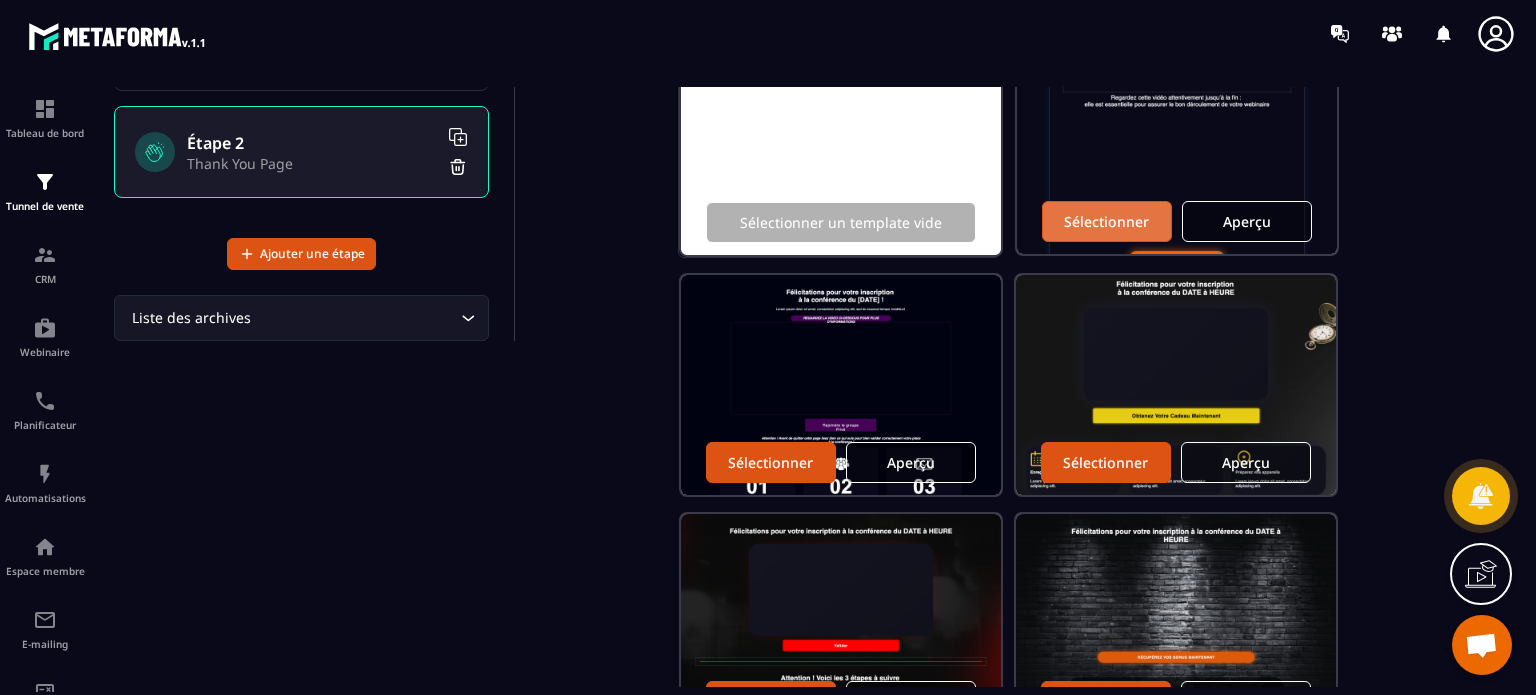 click on "Sélectionner" at bounding box center [1106, 221] 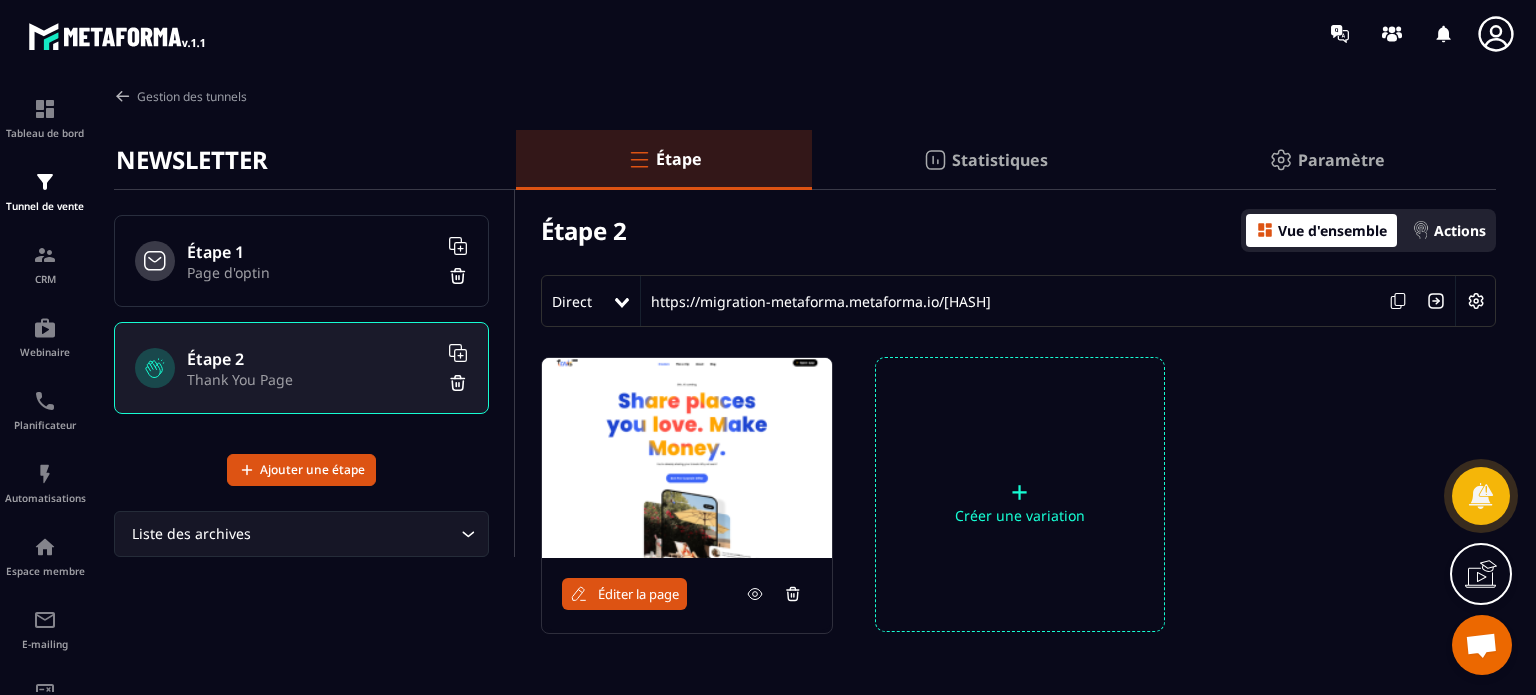 click on "Éditer la page" at bounding box center (638, 594) 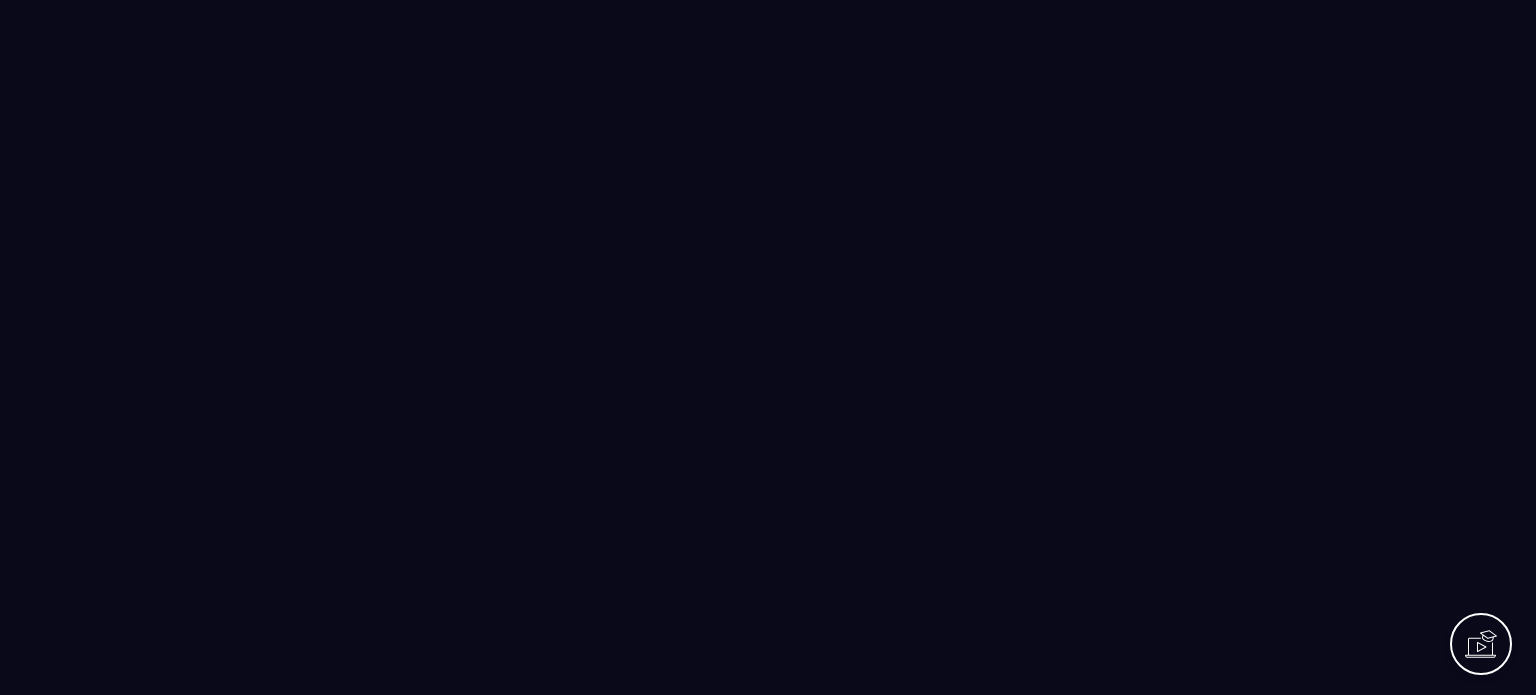 scroll, scrollTop: 0, scrollLeft: 0, axis: both 